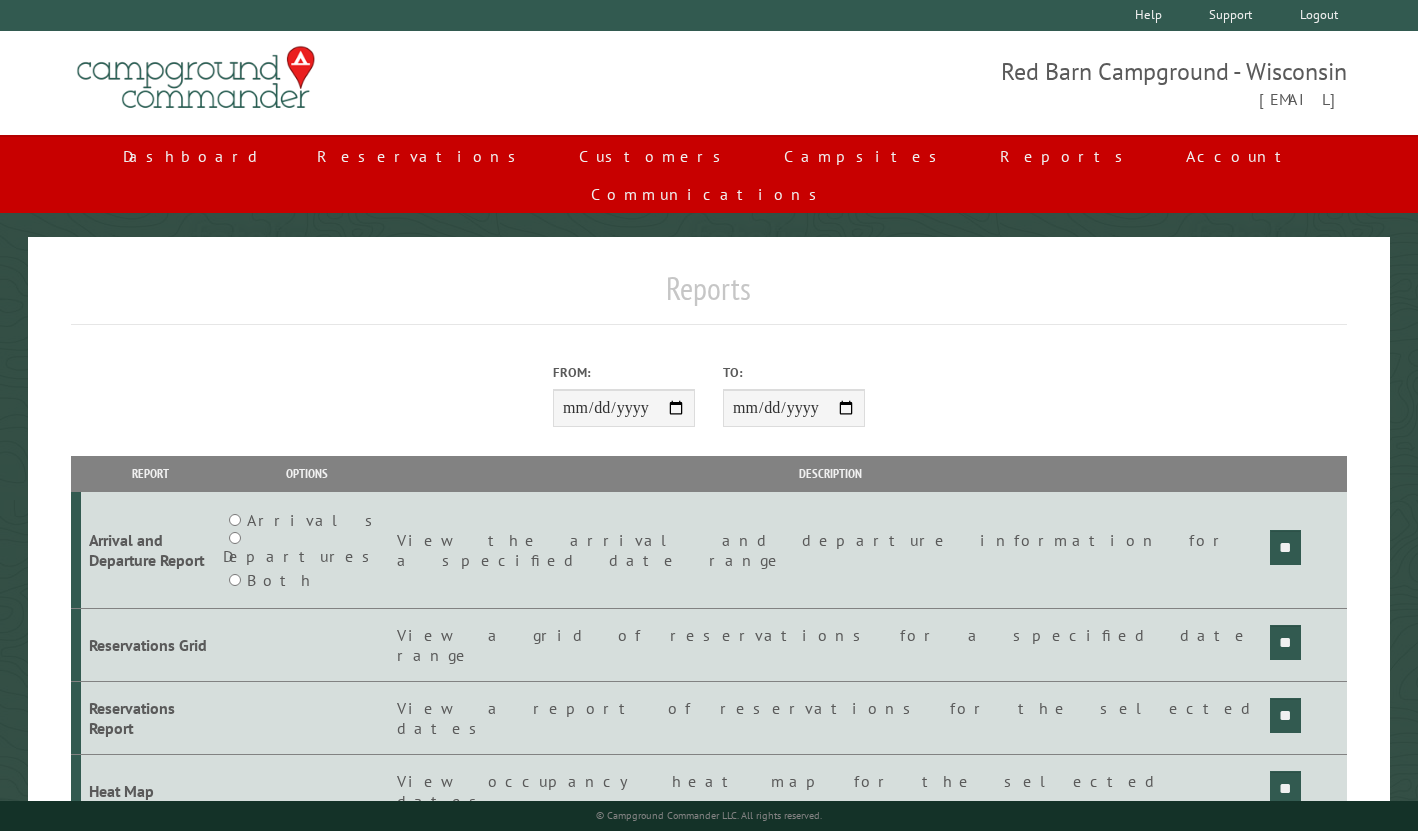 scroll, scrollTop: 0, scrollLeft: 0, axis: both 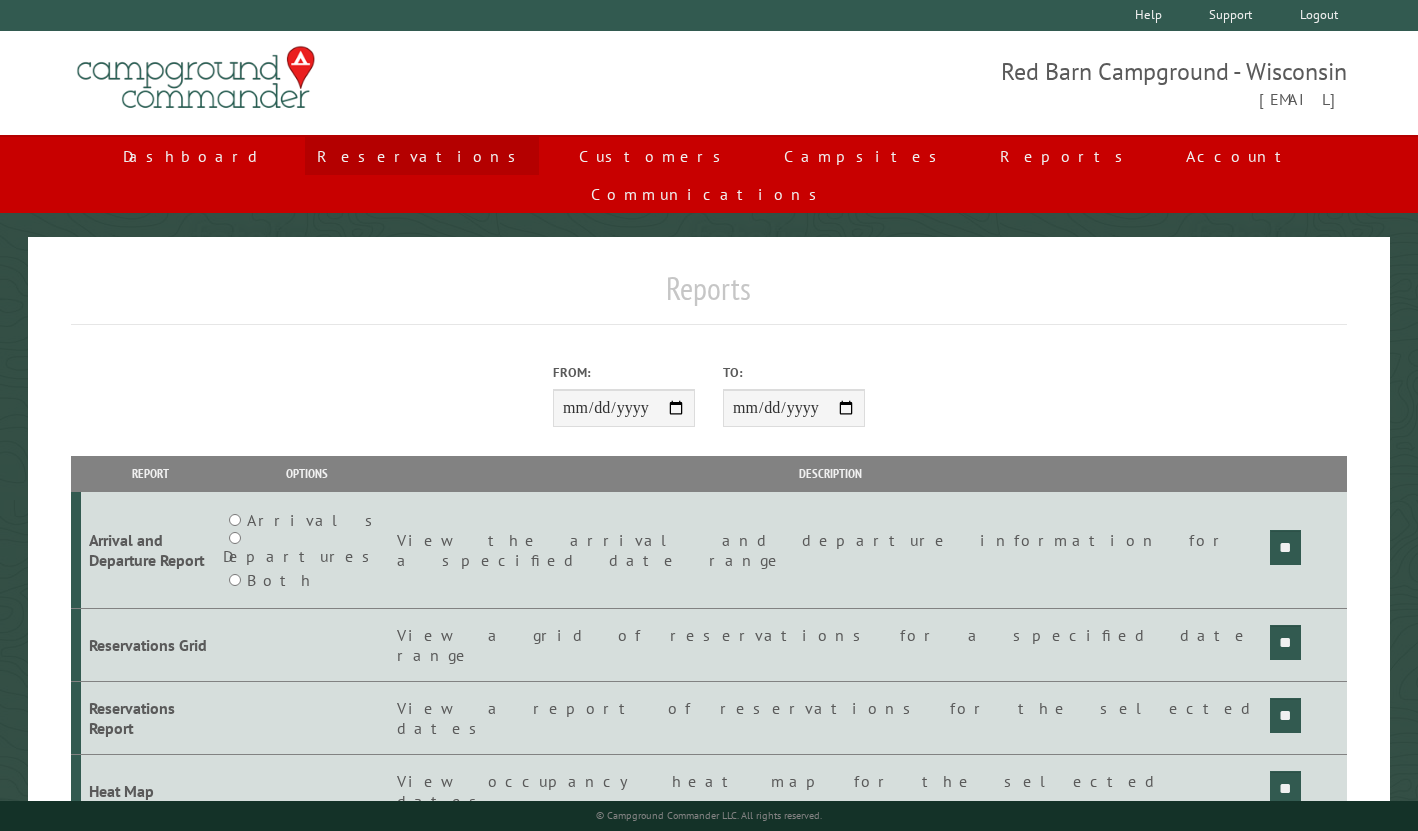 click on "Reservations" at bounding box center (422, 156) 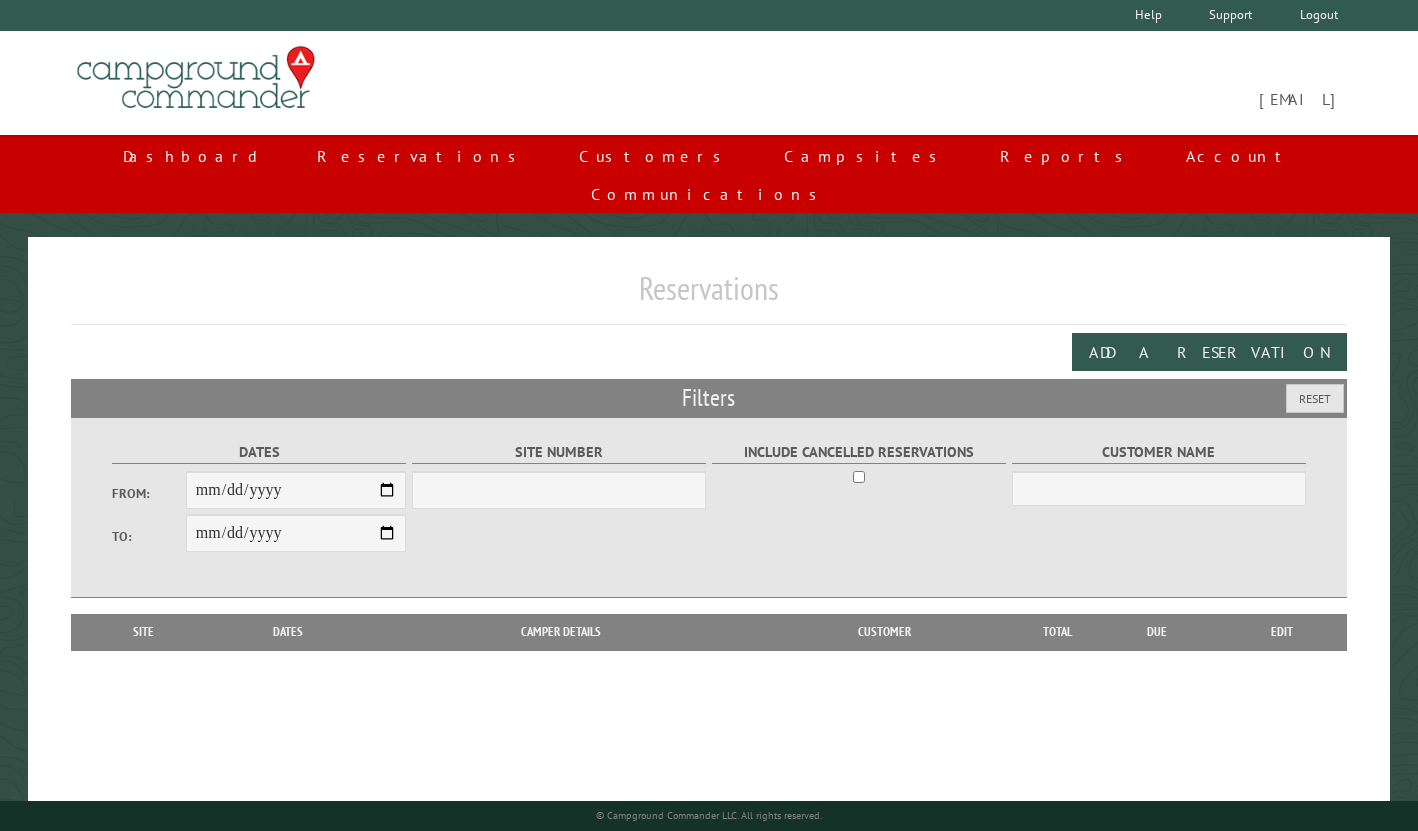 scroll, scrollTop: 0, scrollLeft: 0, axis: both 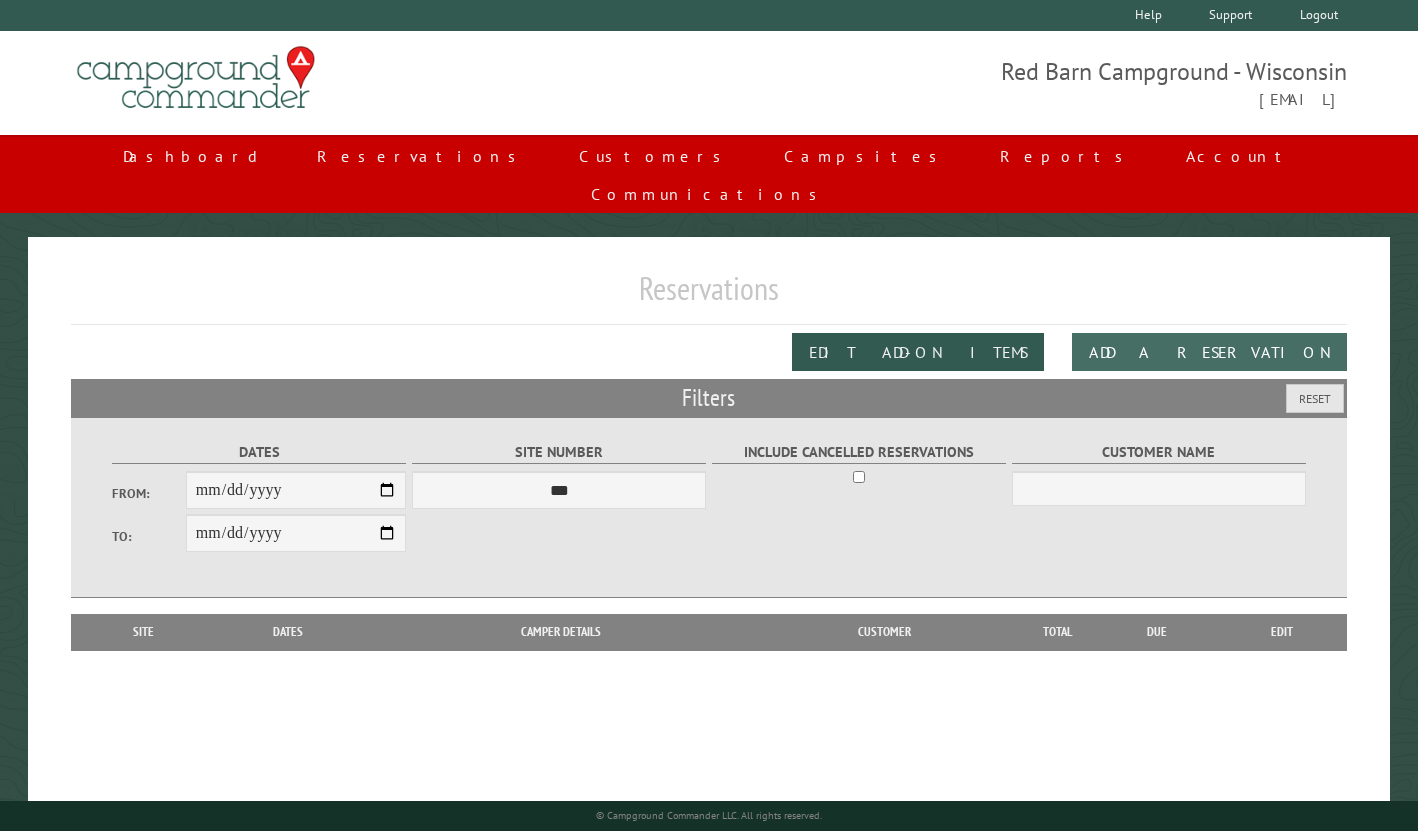 click on "Add a Reservation" at bounding box center (1209, 352) 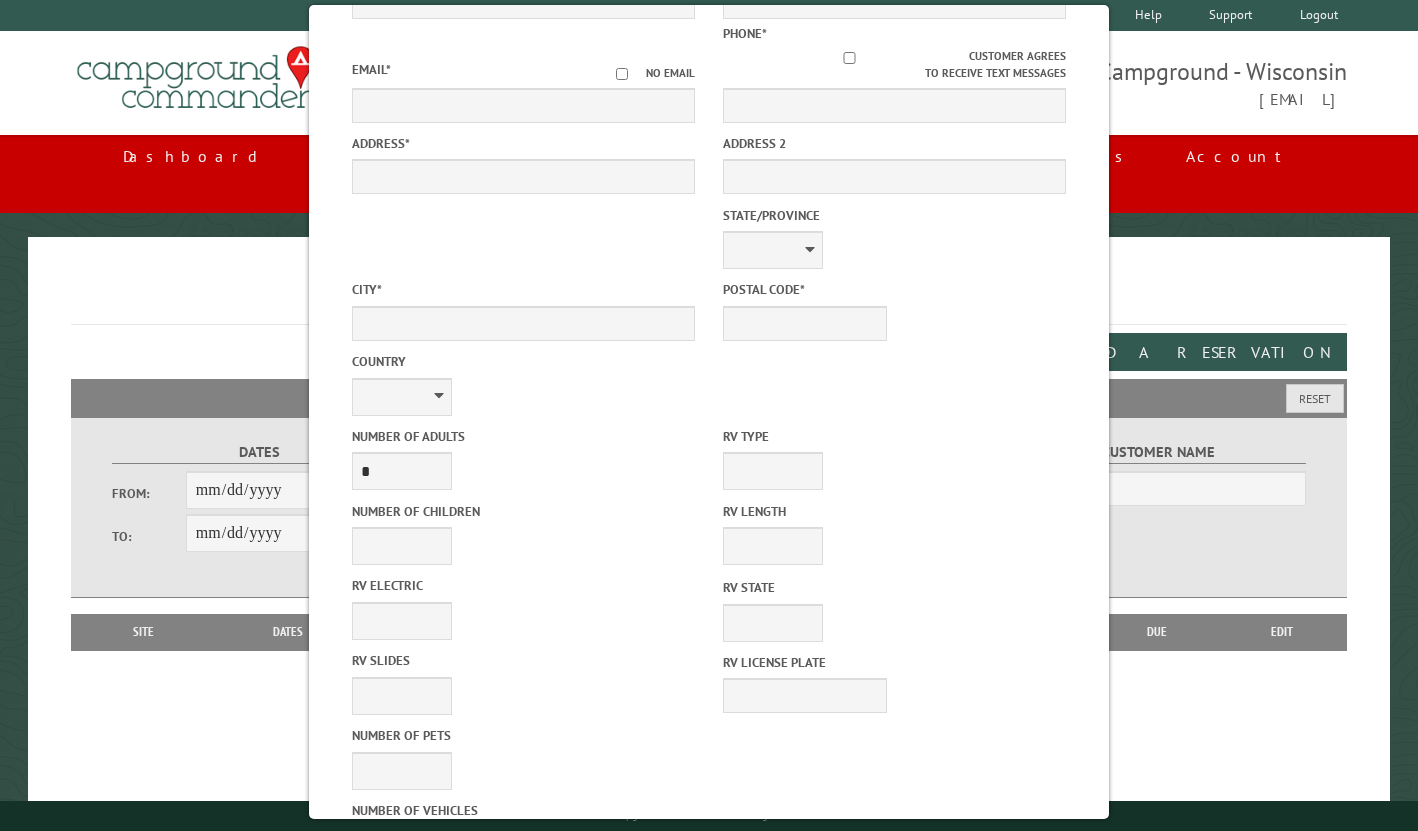 scroll, scrollTop: 328, scrollLeft: 0, axis: vertical 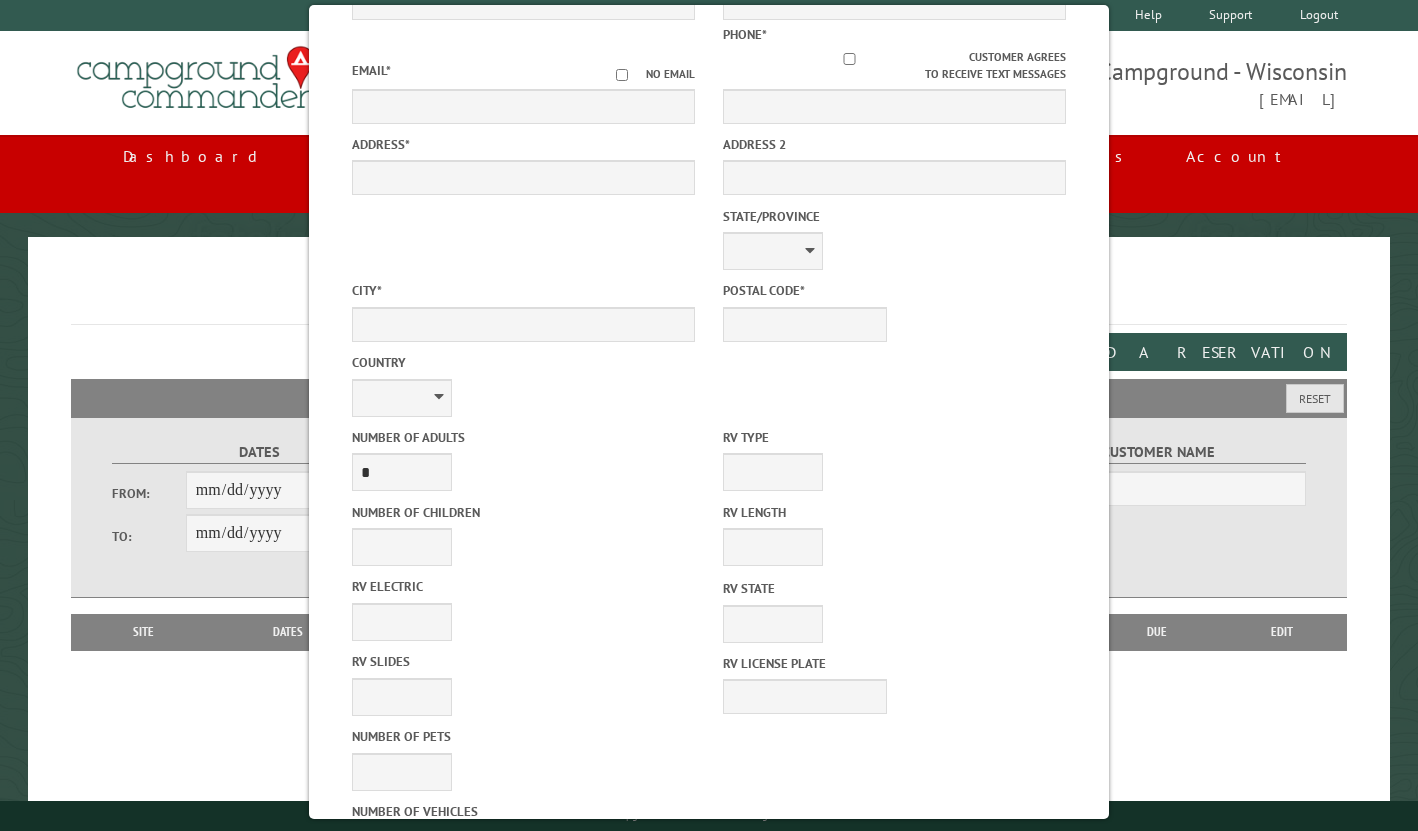 click on "Cancel" at bounding box center [618, 1118] 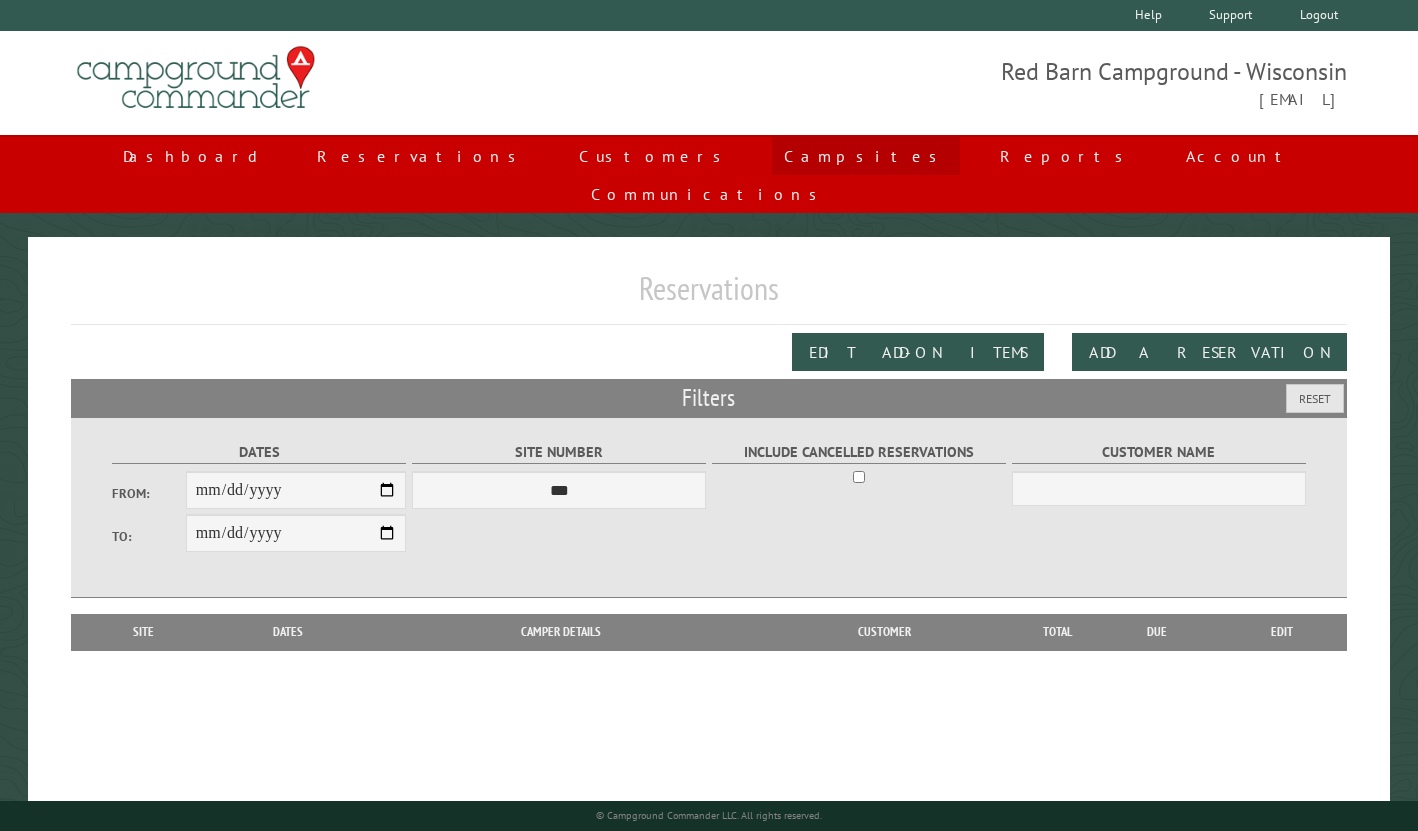 click on "Campsites" at bounding box center [866, 156] 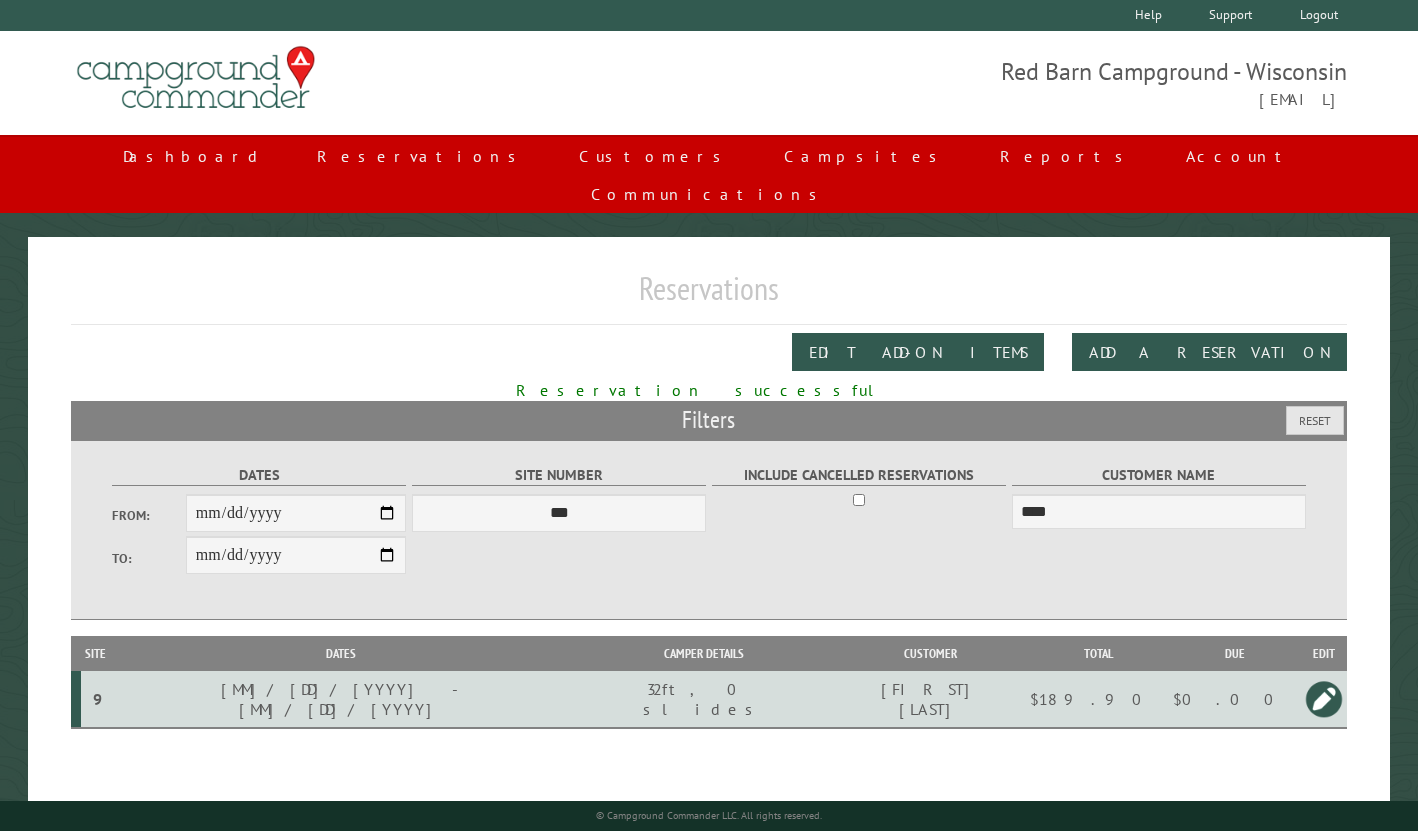 scroll, scrollTop: 14, scrollLeft: 0, axis: vertical 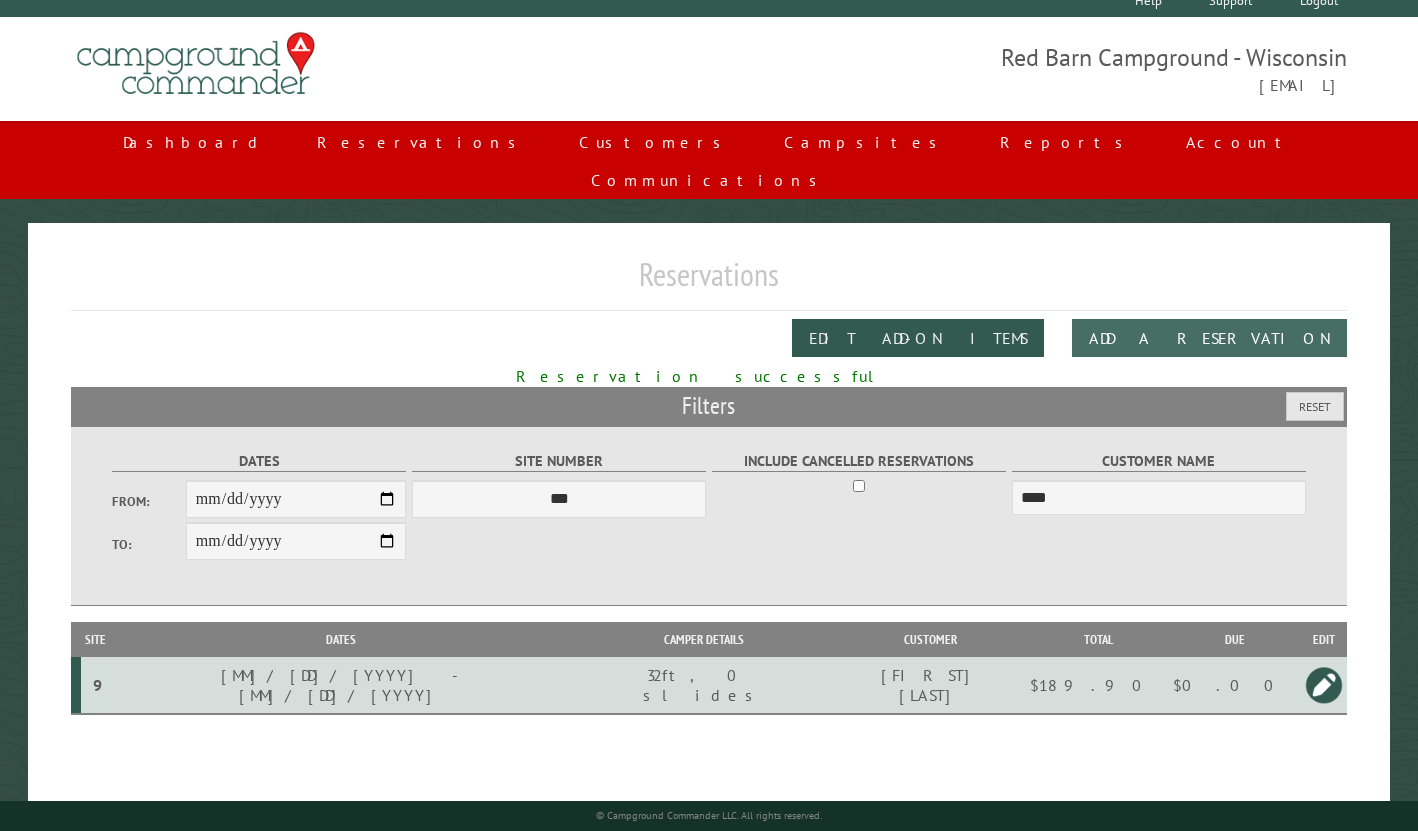 click on "Add a Reservation" at bounding box center [1209, 338] 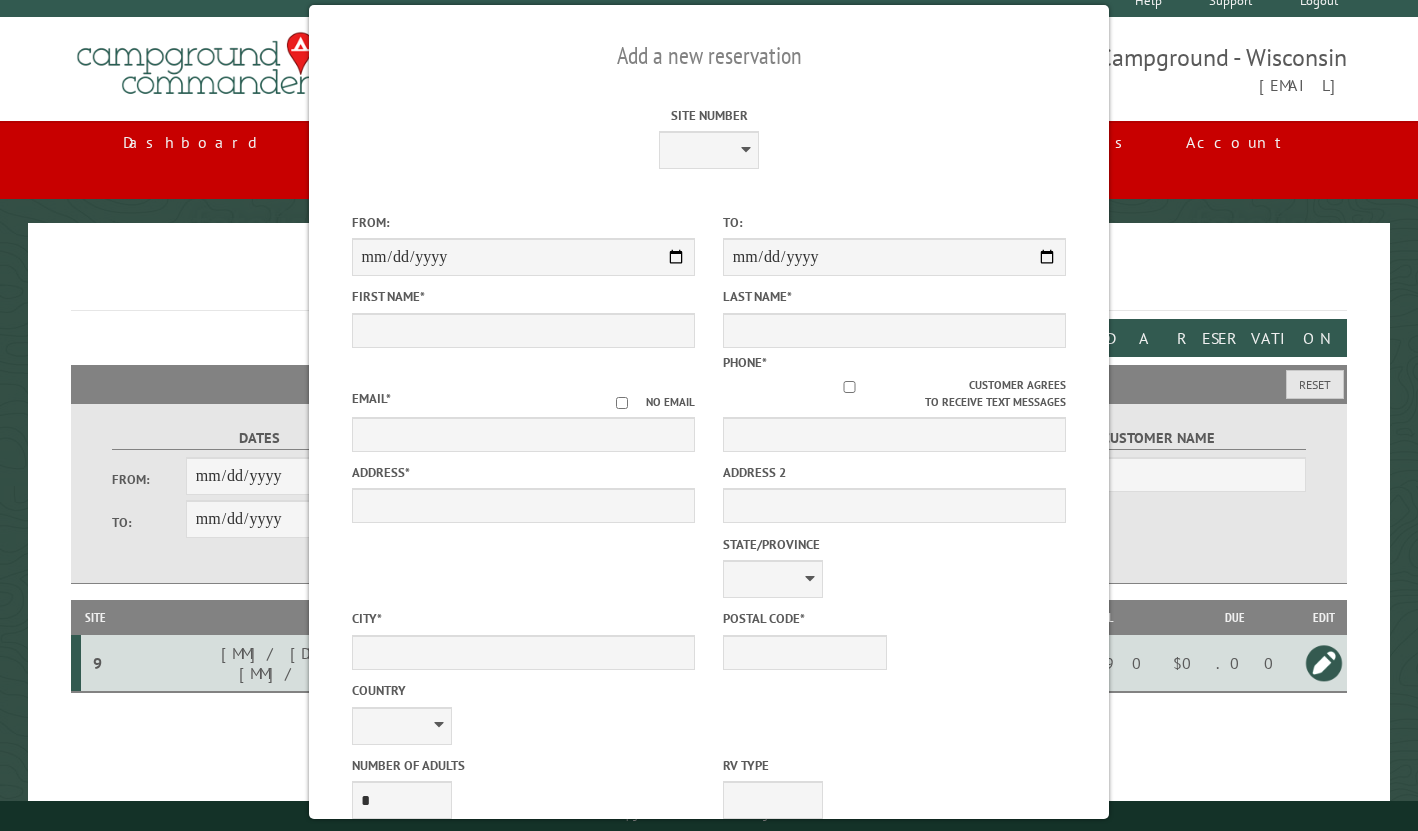 scroll, scrollTop: -1, scrollLeft: 0, axis: vertical 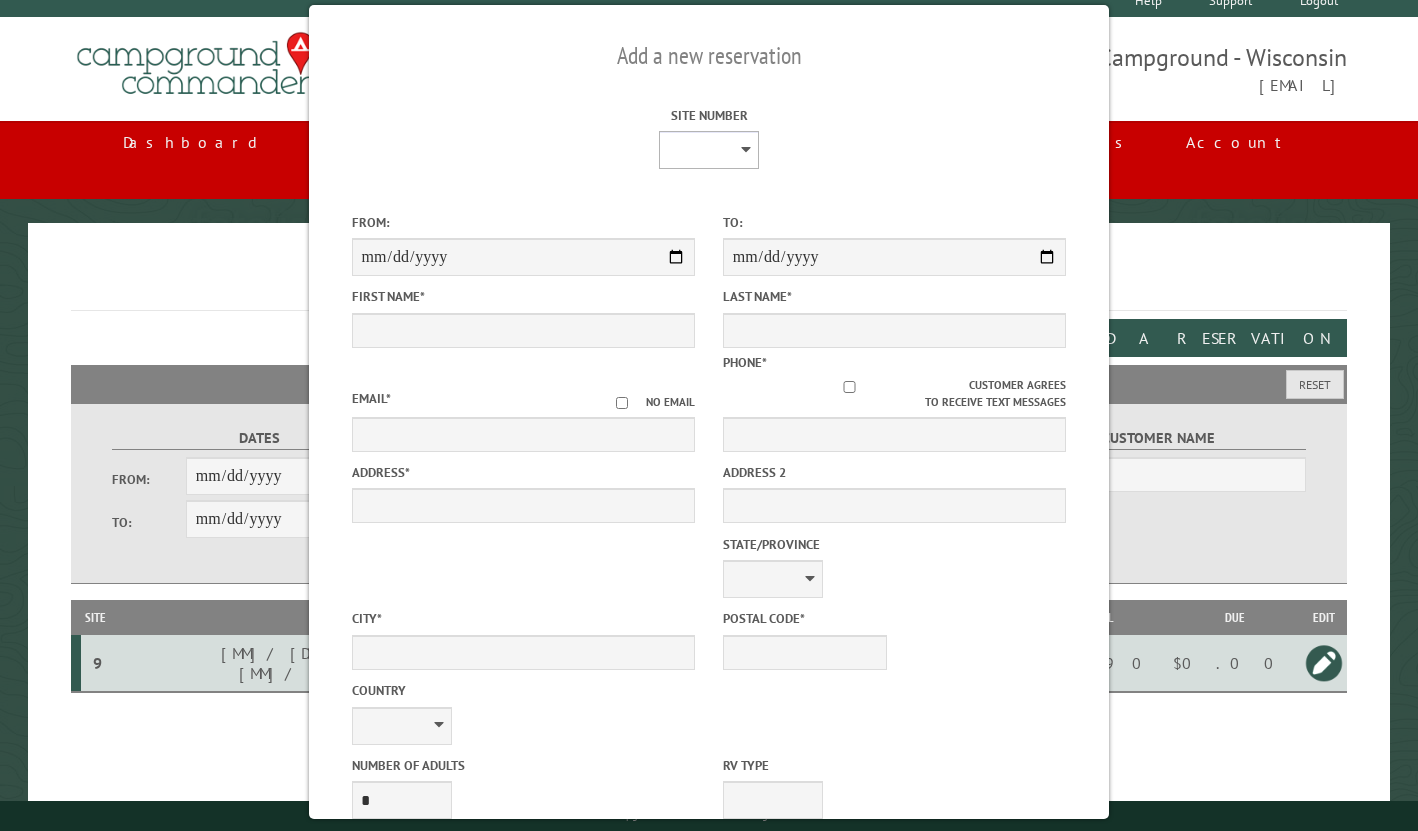 select on "***" 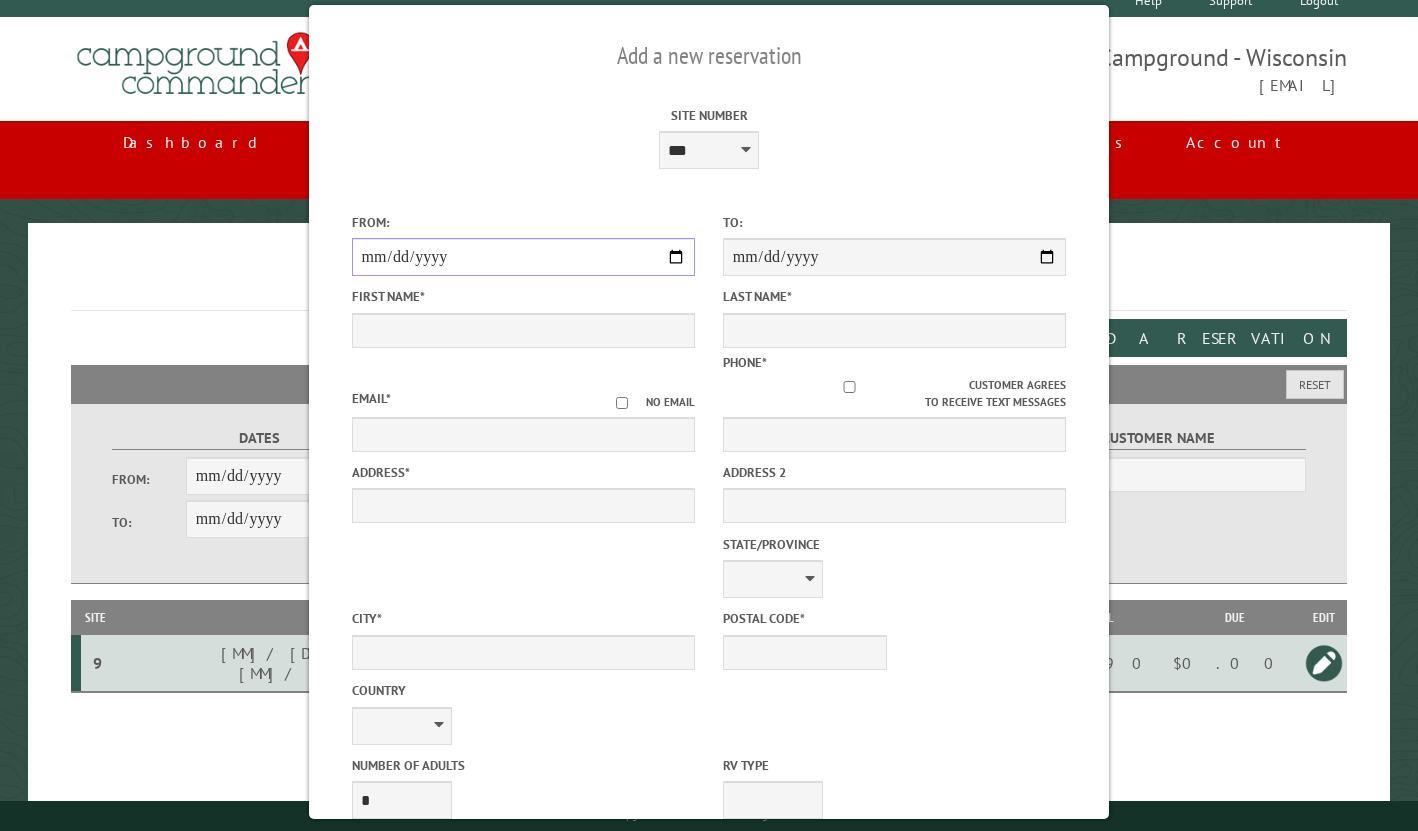 click on "From:" at bounding box center [523, 257] 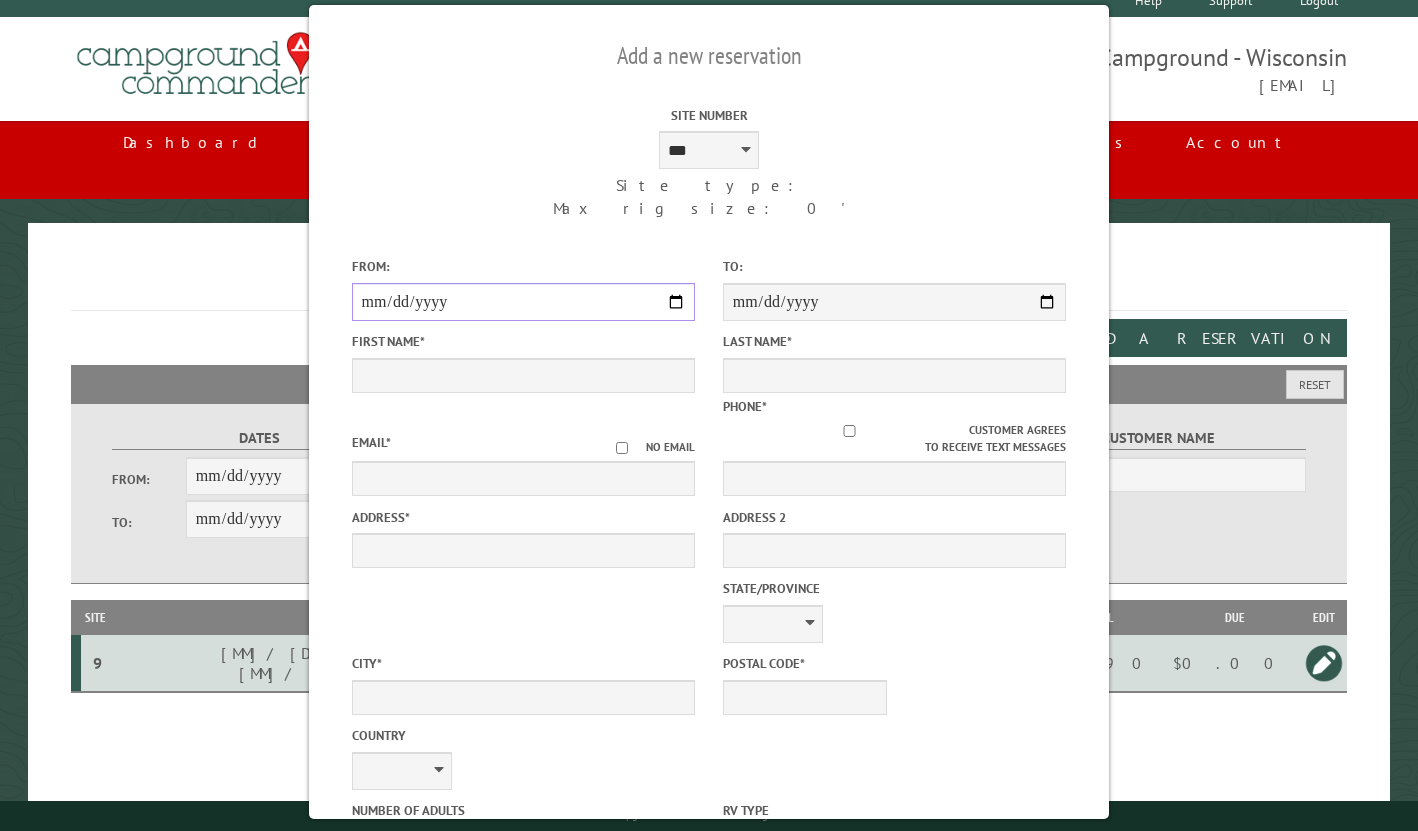 type on "**********" 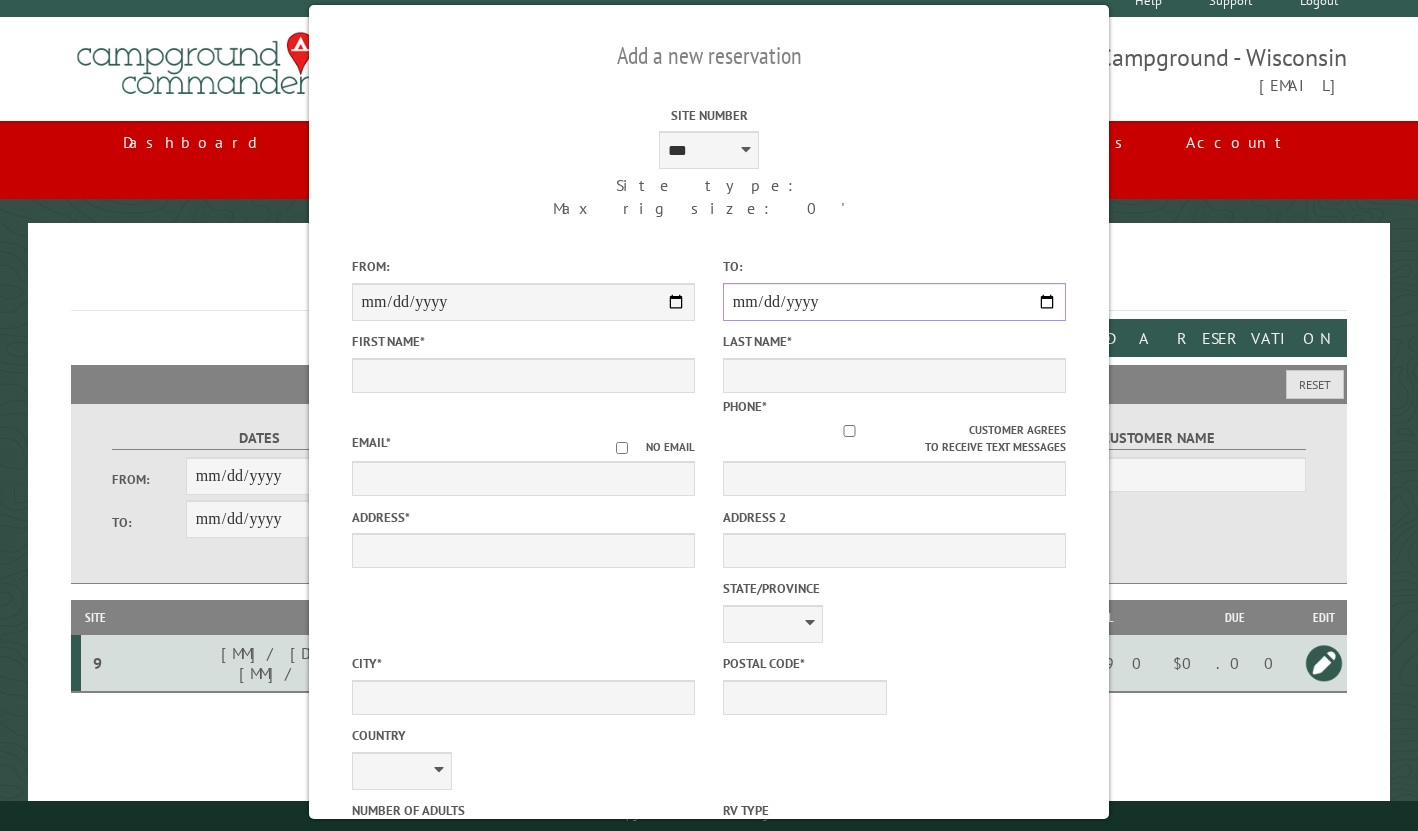 type on "**********" 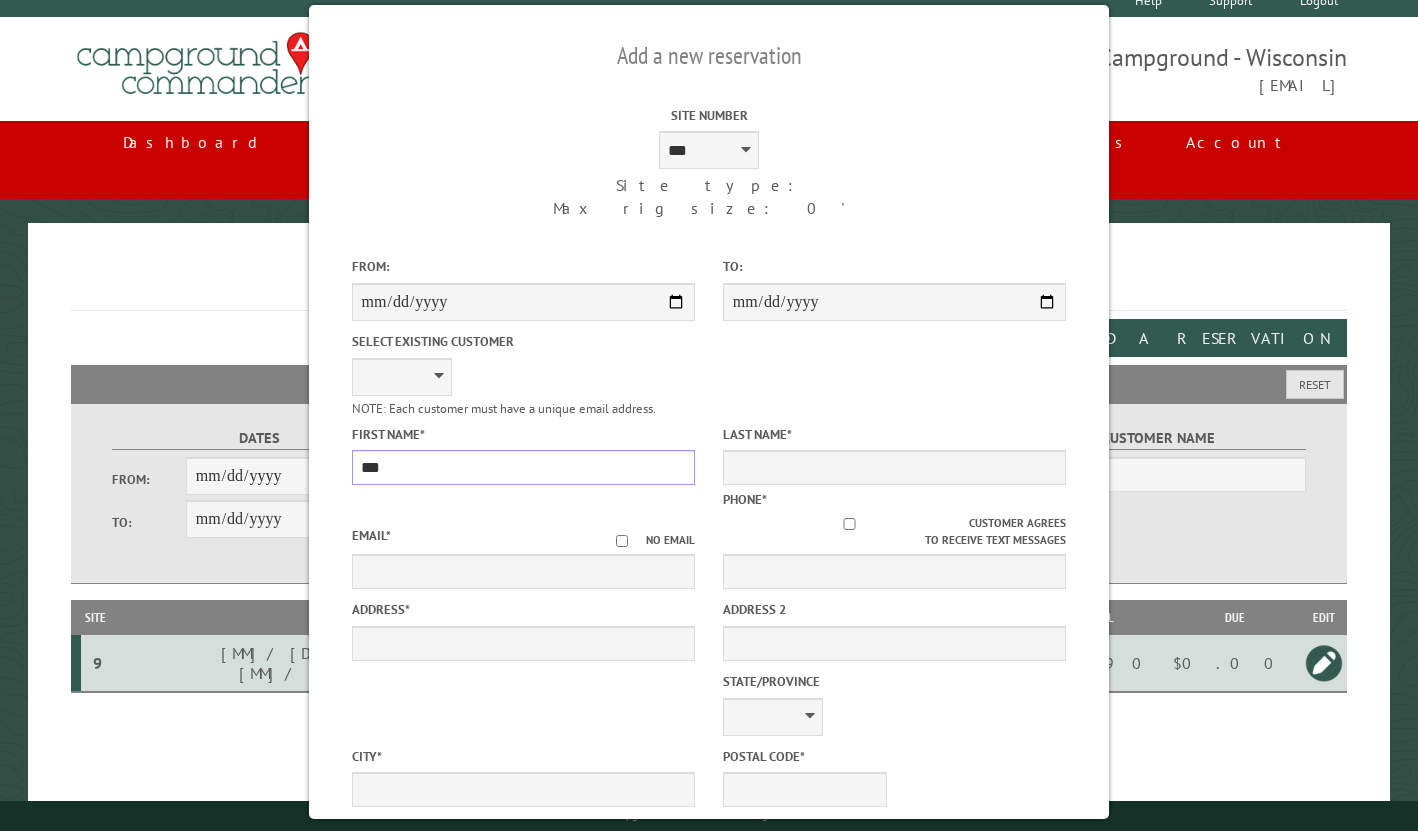 type on "***" 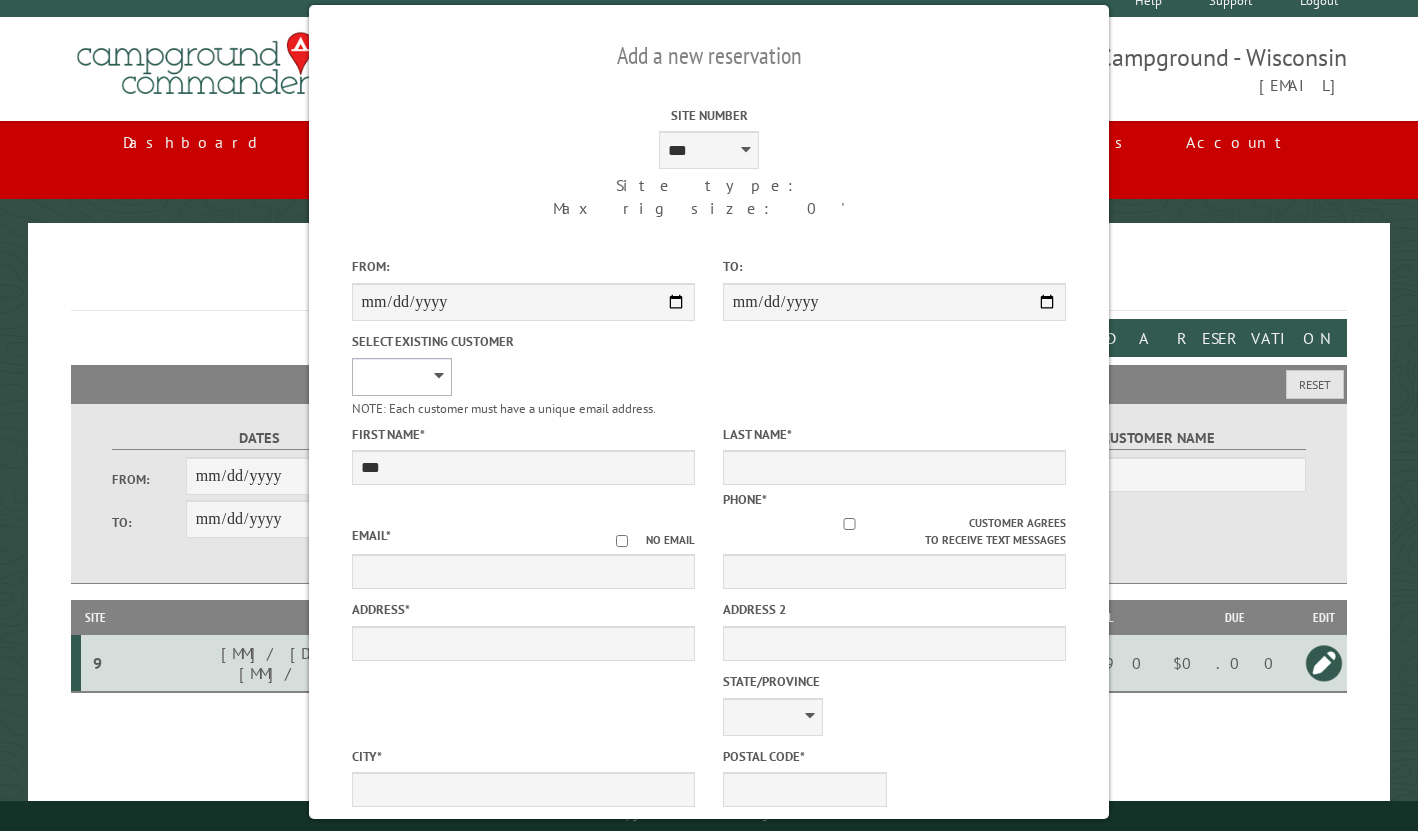 select on "******" 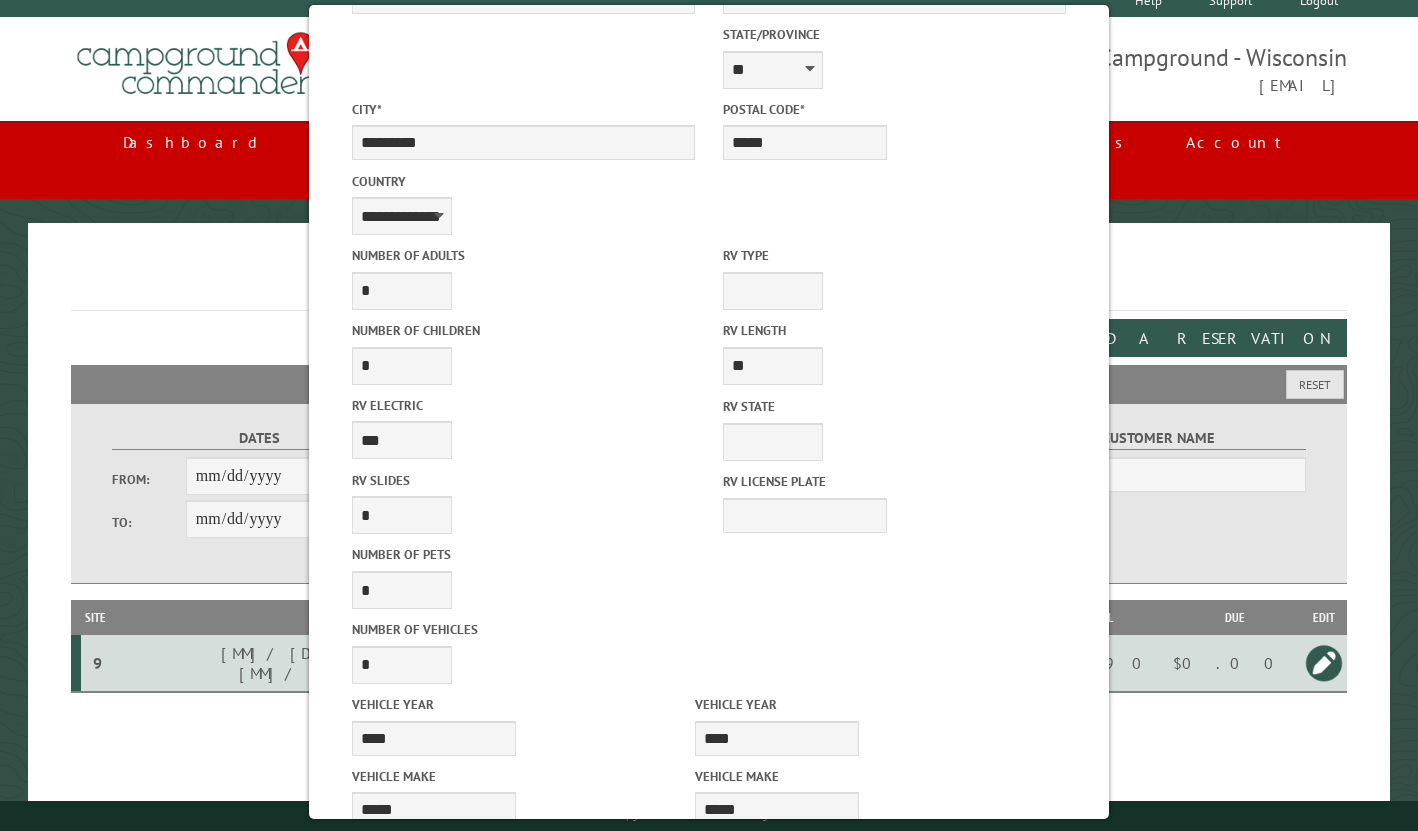 scroll, scrollTop: 706, scrollLeft: 0, axis: vertical 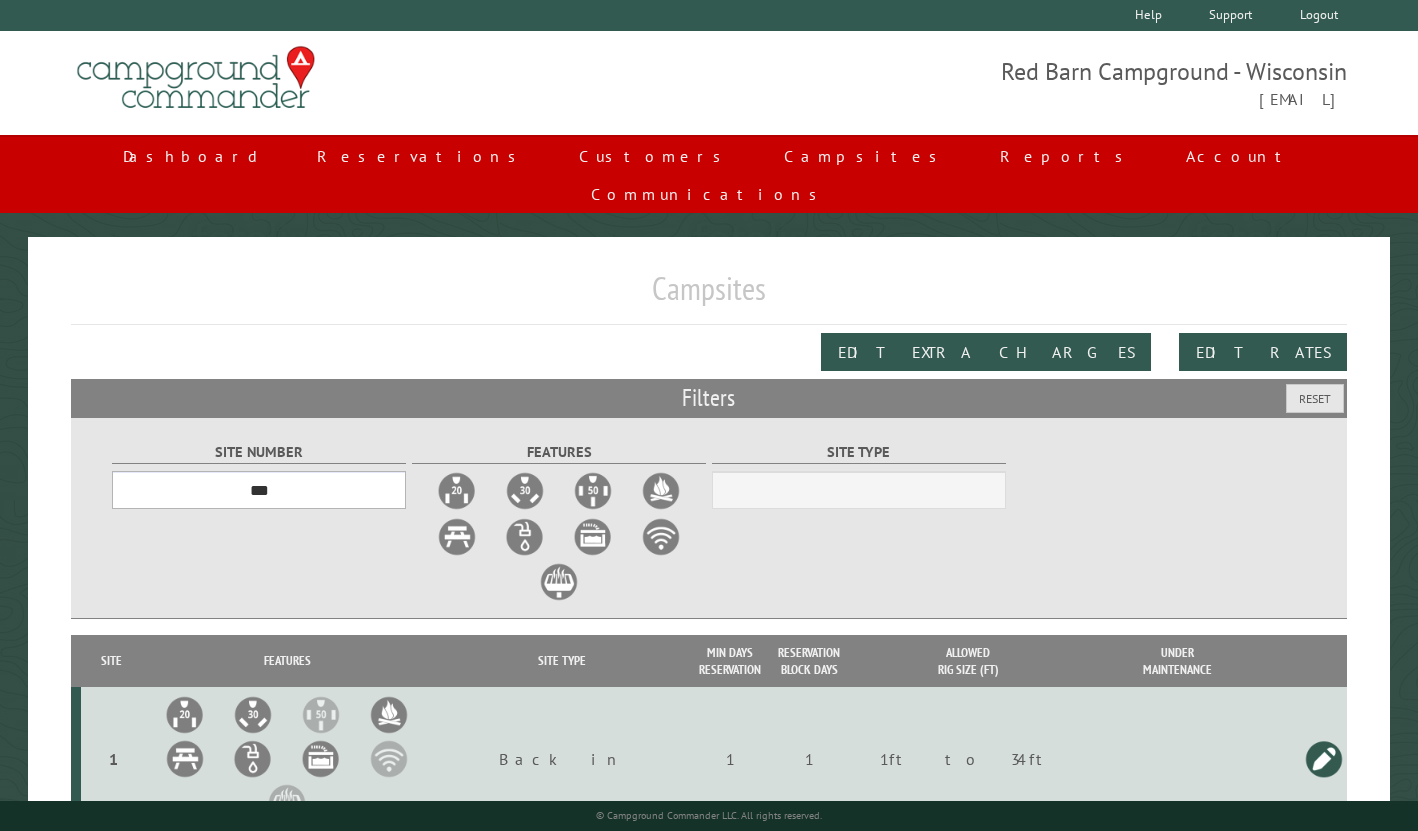 select on "***" 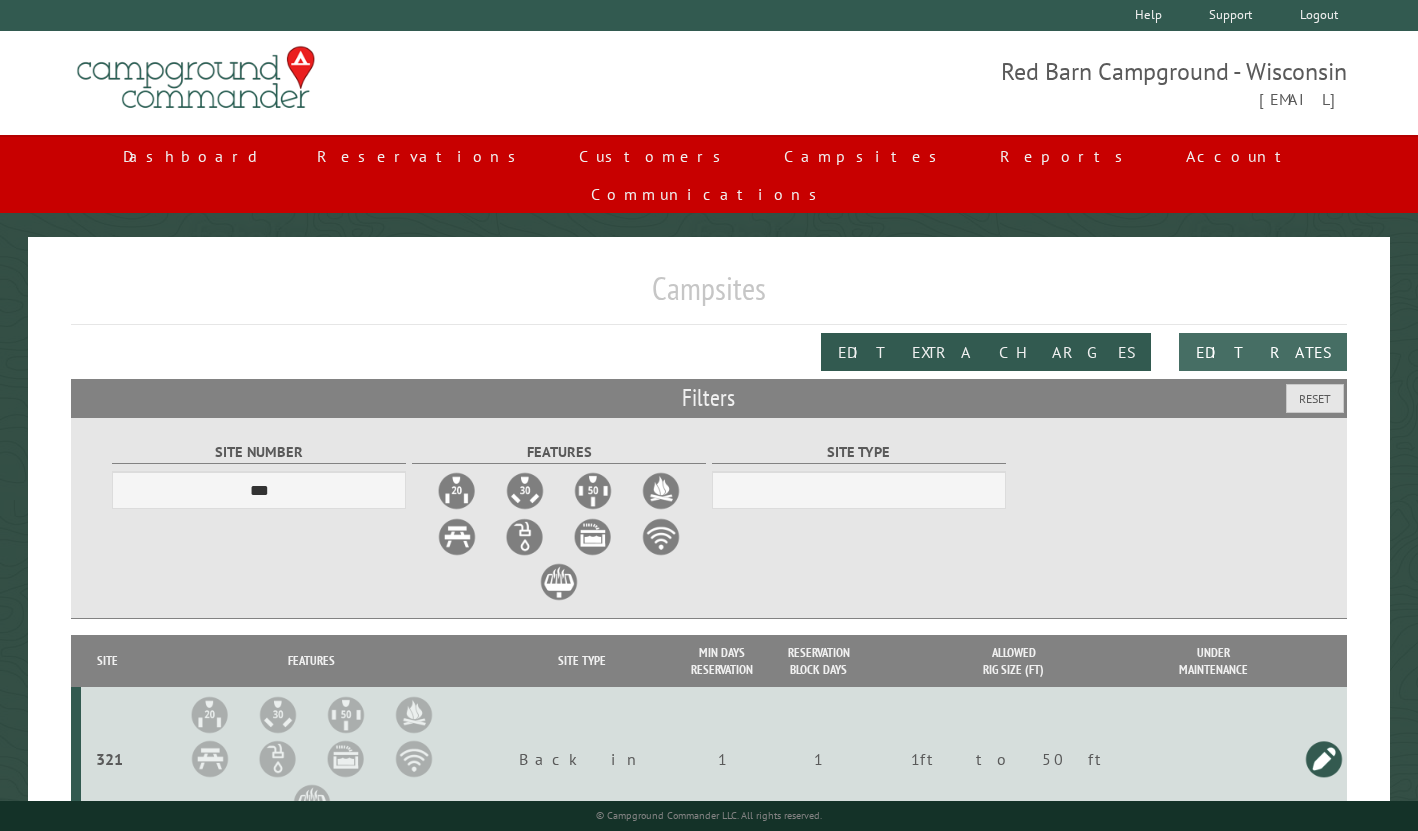 click on "Edit Rates" at bounding box center (1263, 352) 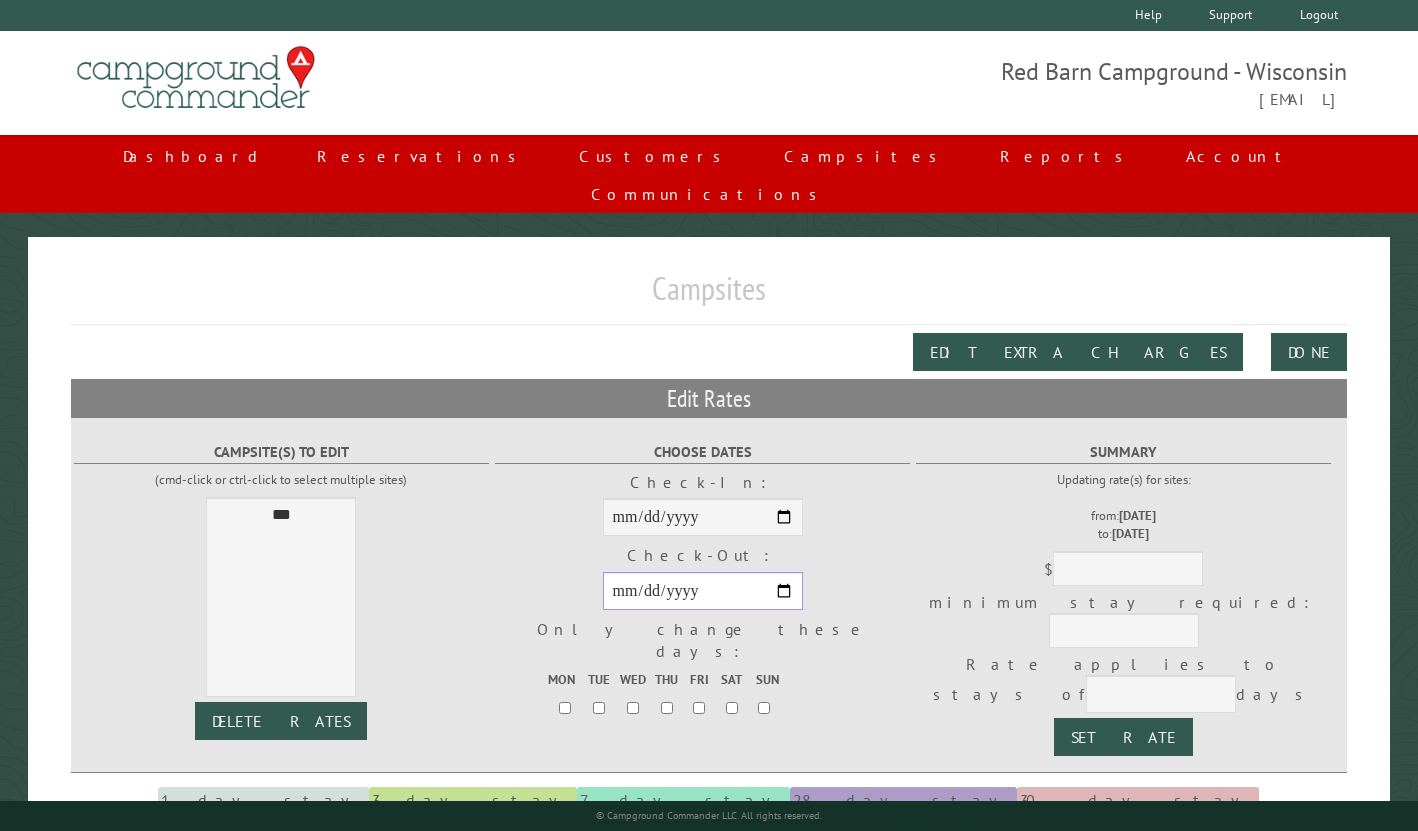 click on "**********" at bounding box center (703, 591) 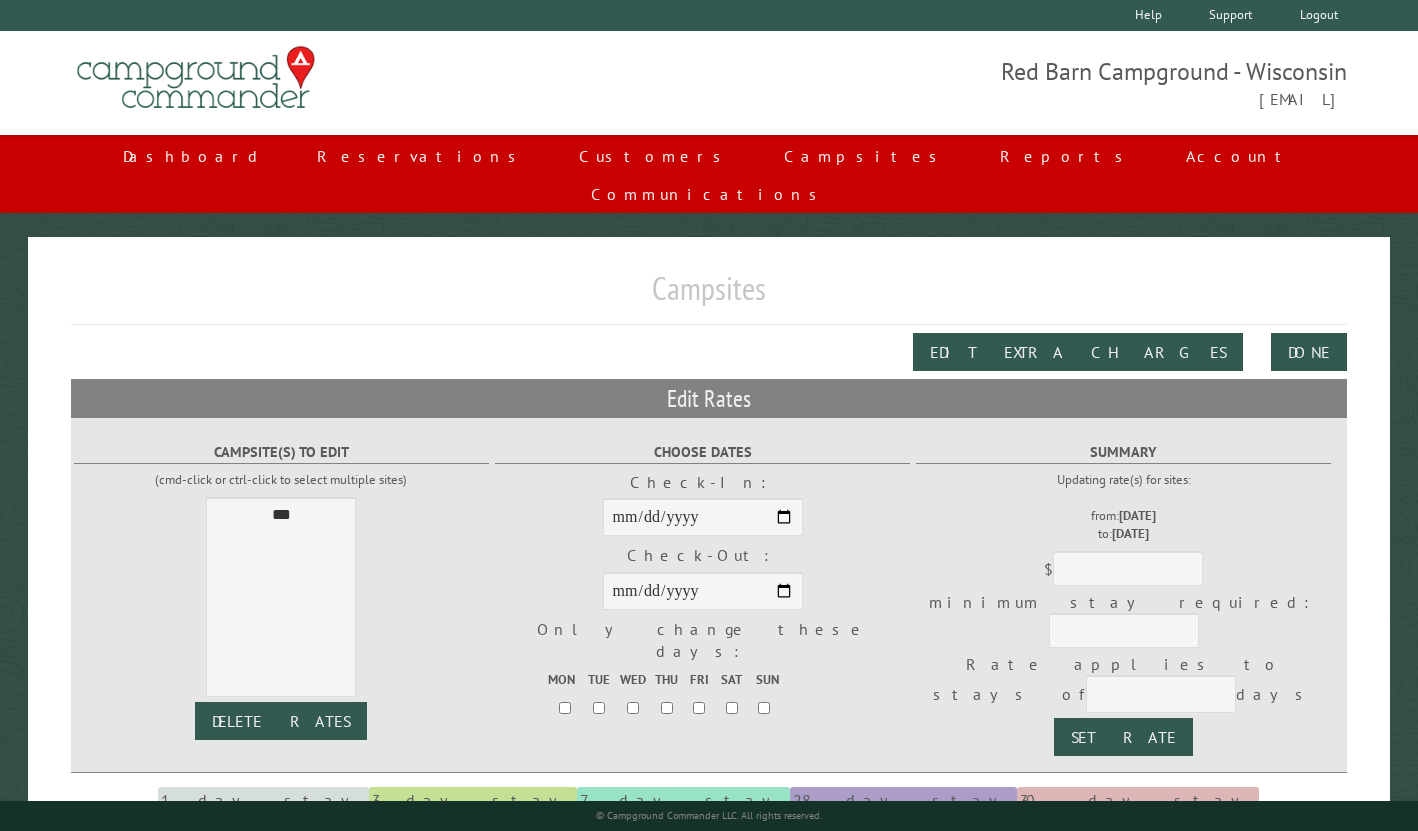 click on "Summary
Updating rate(s) for sites:
from:   [DATE]
to:   [DATE]
$
minimum stay required:
Rate applies to stays of
* * * ** **
days
Set Rate" at bounding box center [281, 568] 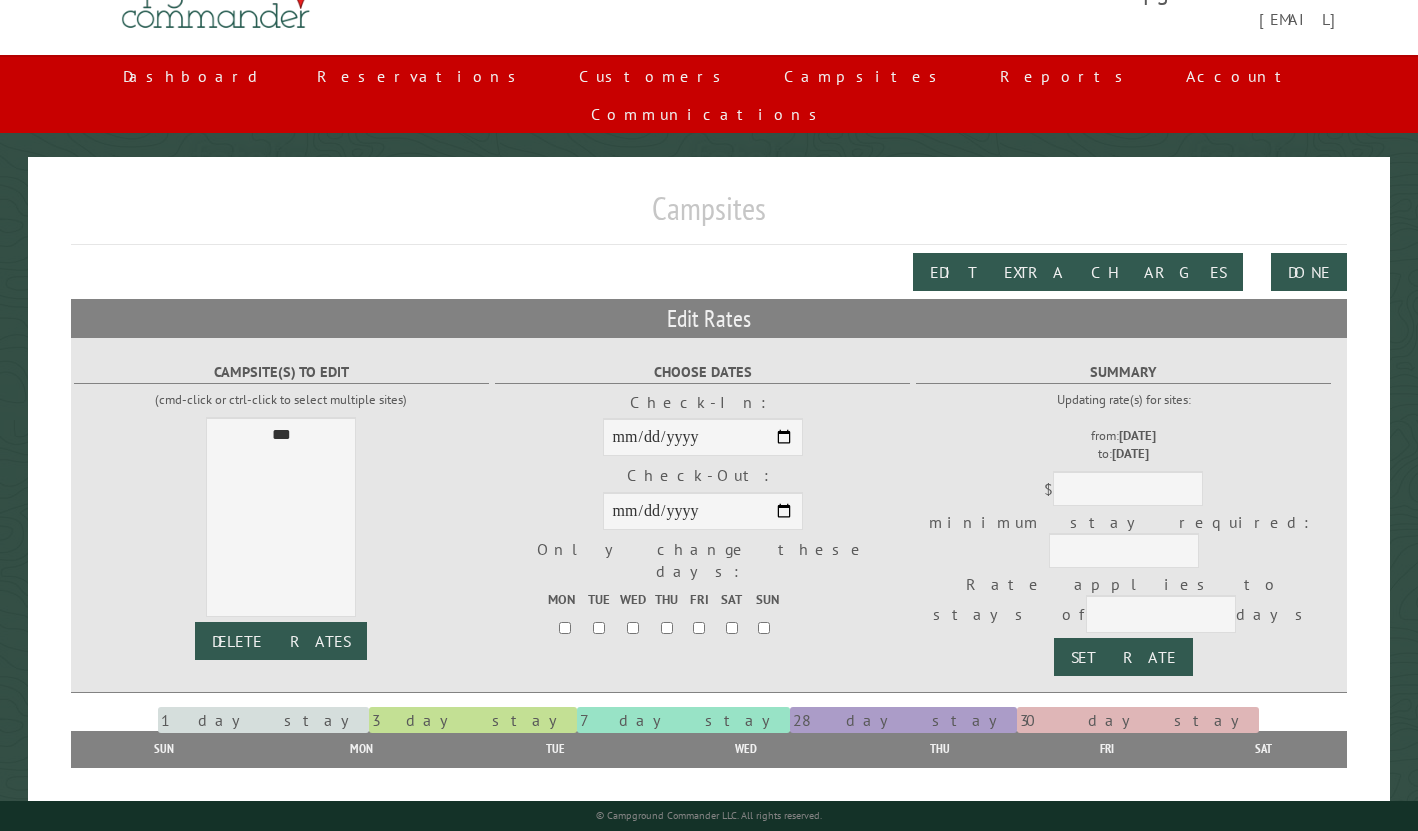 scroll, scrollTop: 79, scrollLeft: 0, axis: vertical 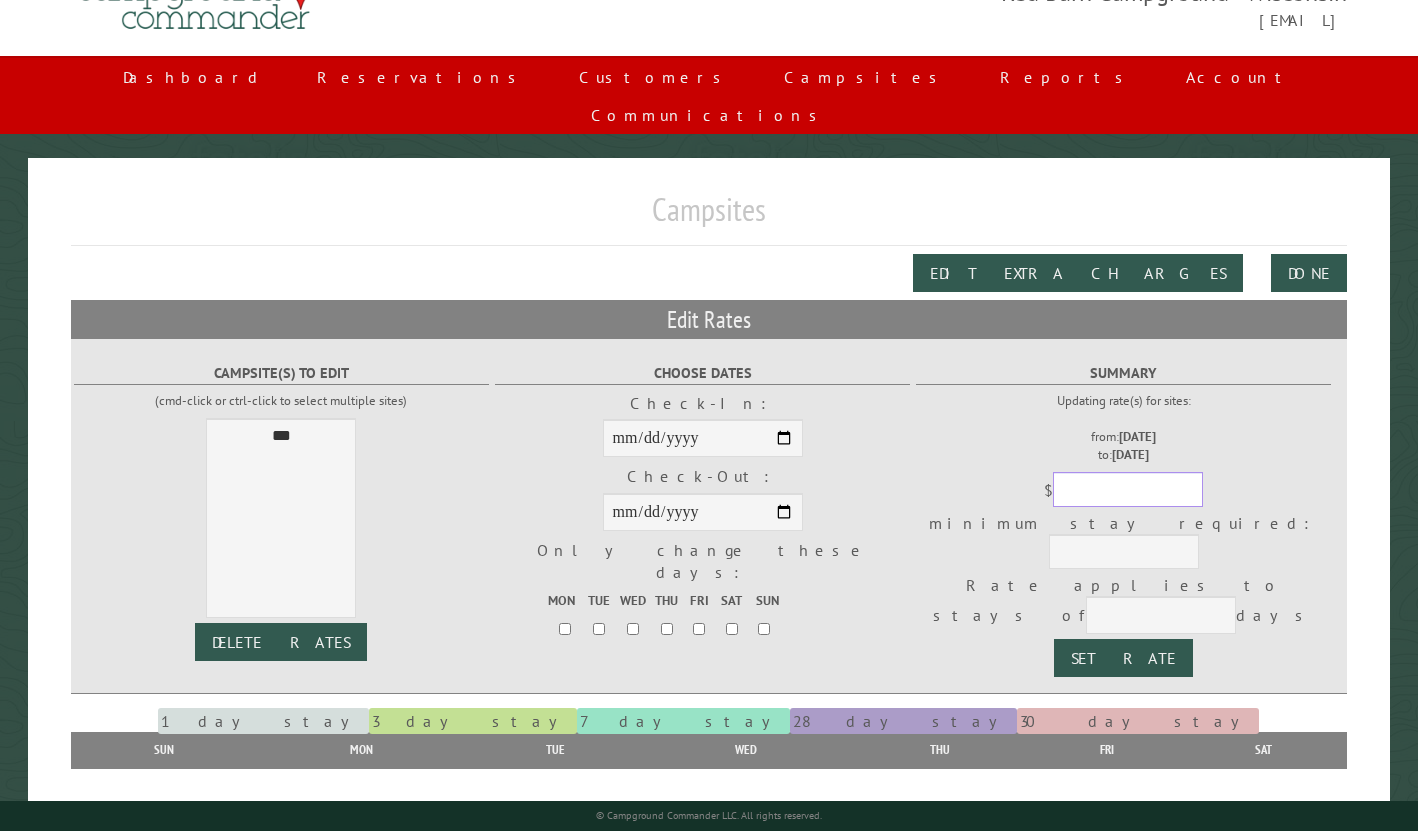 click at bounding box center [1128, 489] 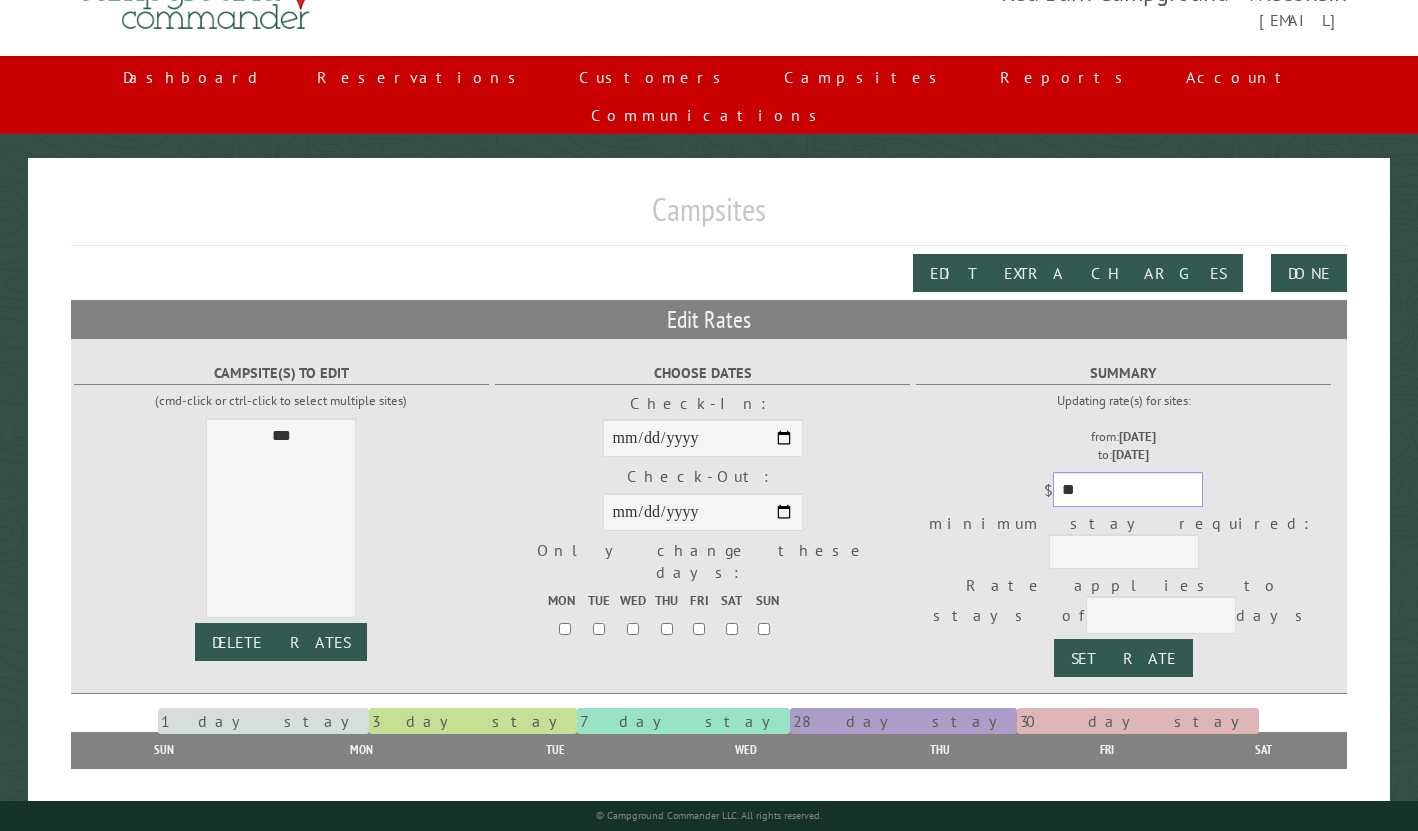 type on "**" 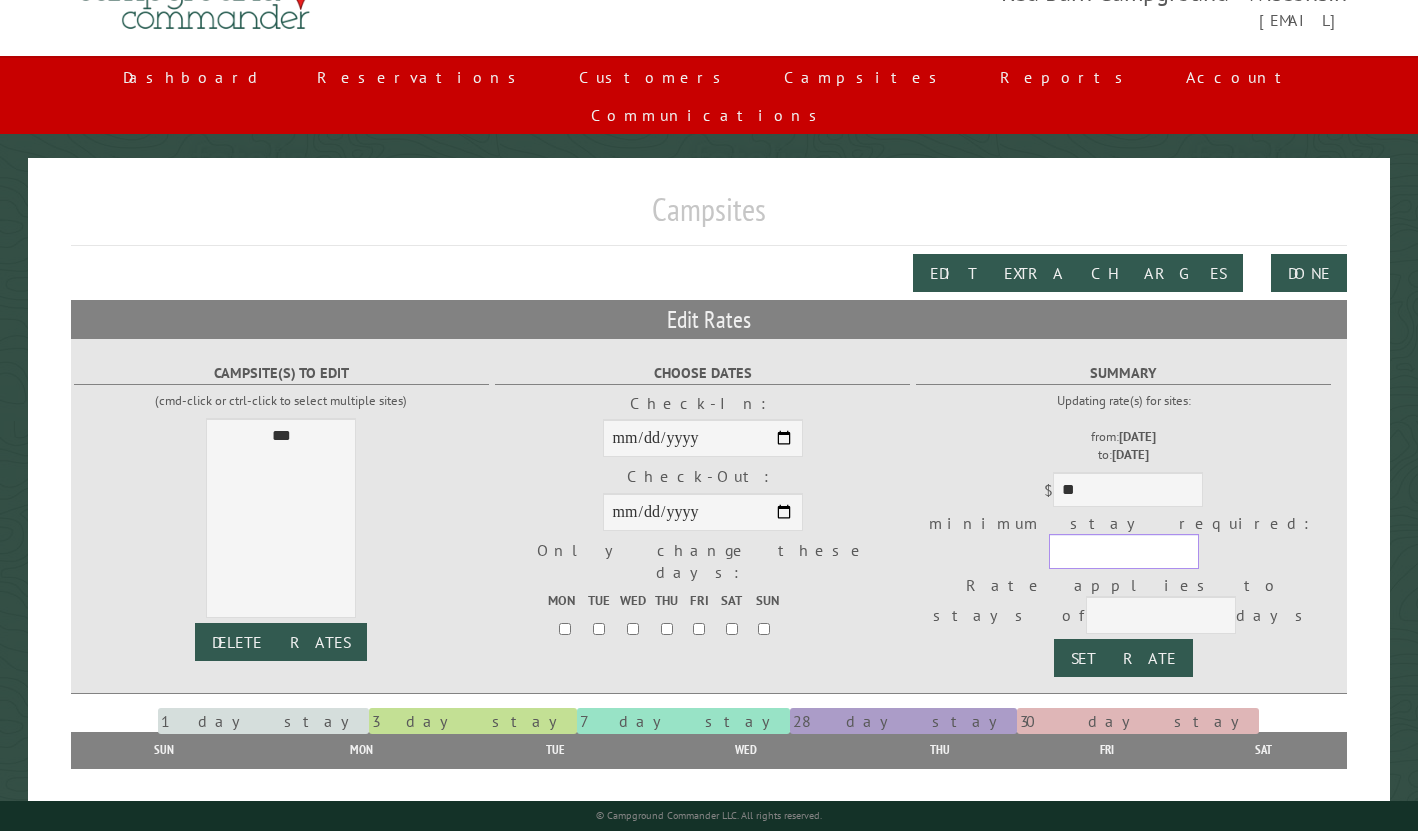 type on "*" 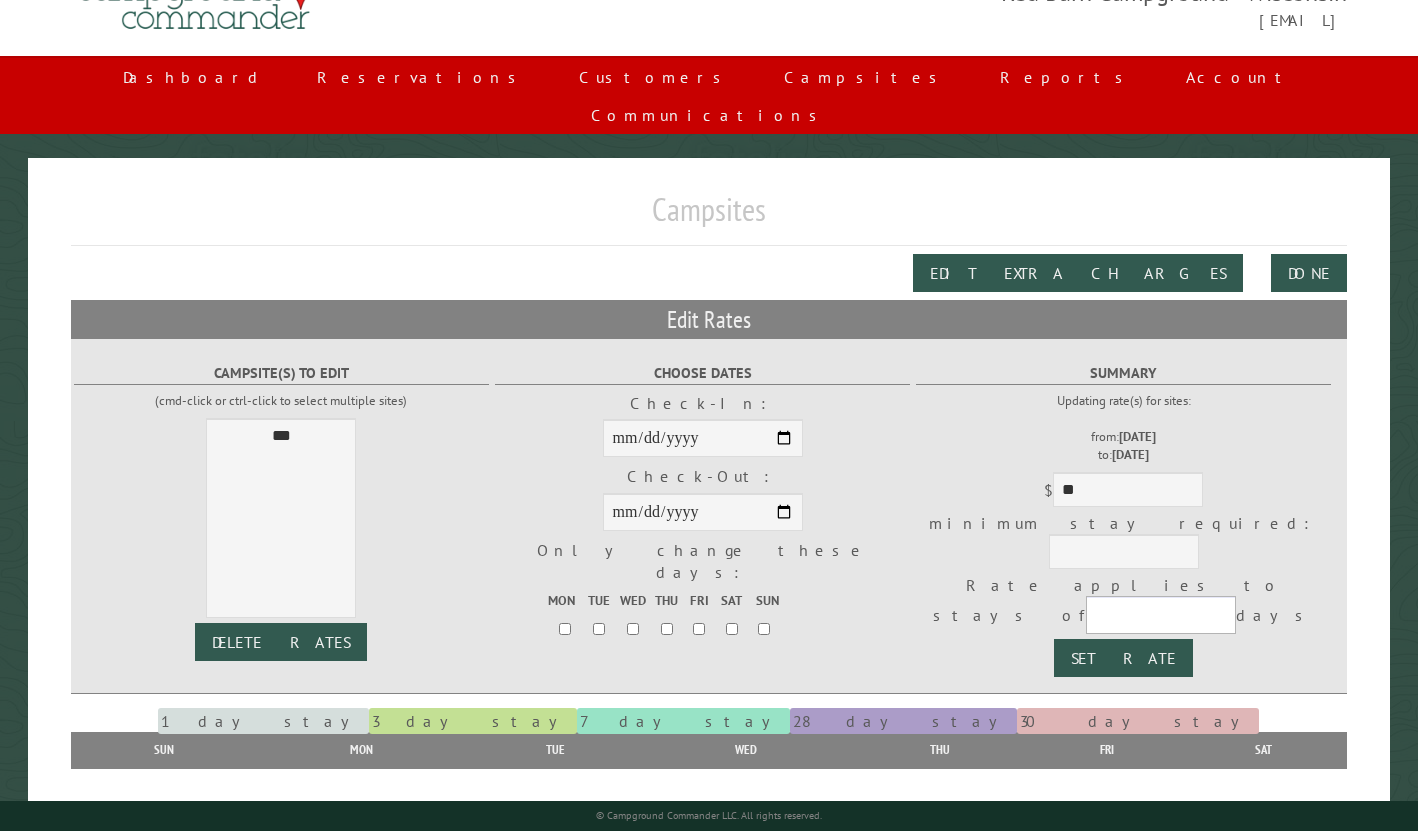 select on "*" 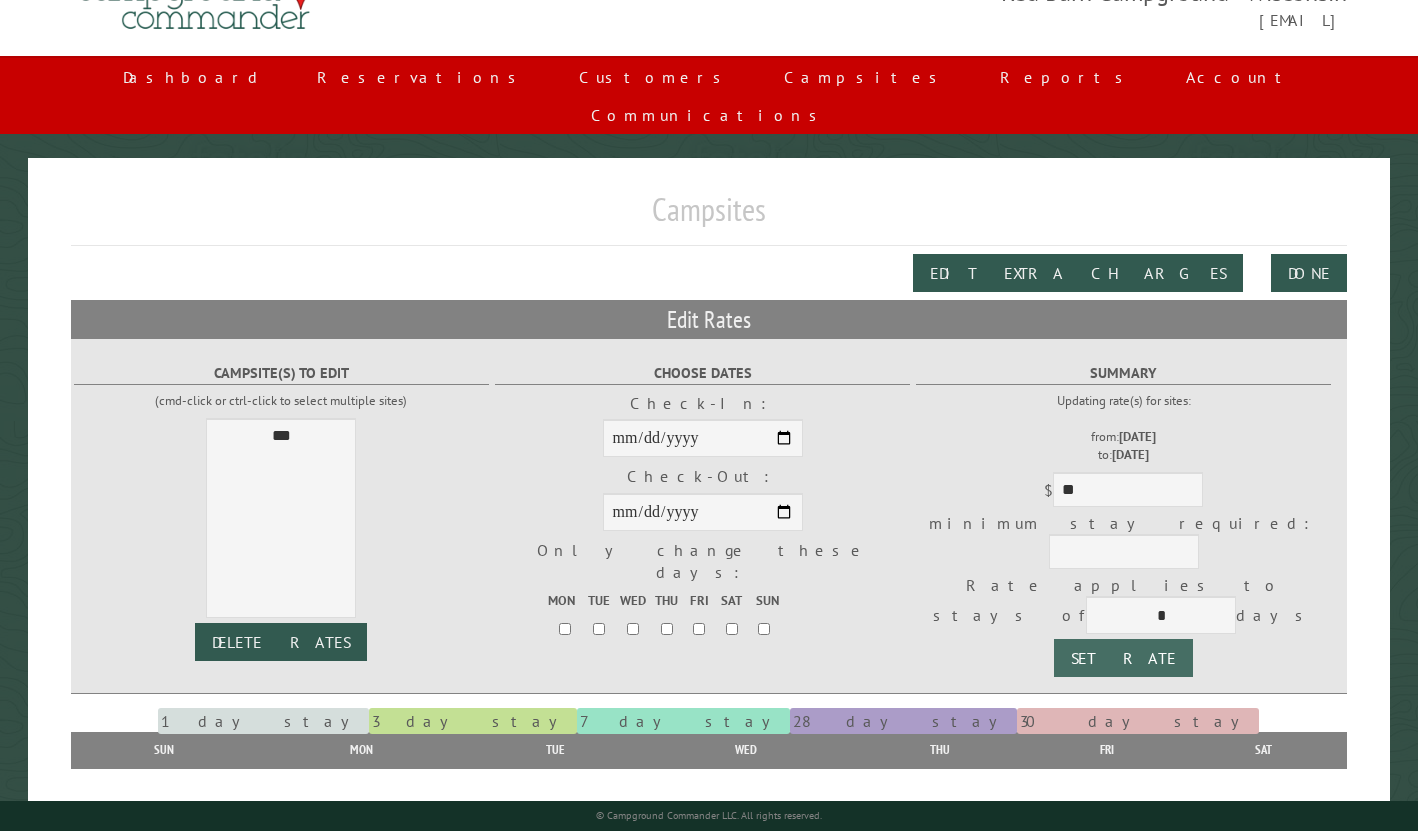 click on "Set Rate" at bounding box center (1123, 658) 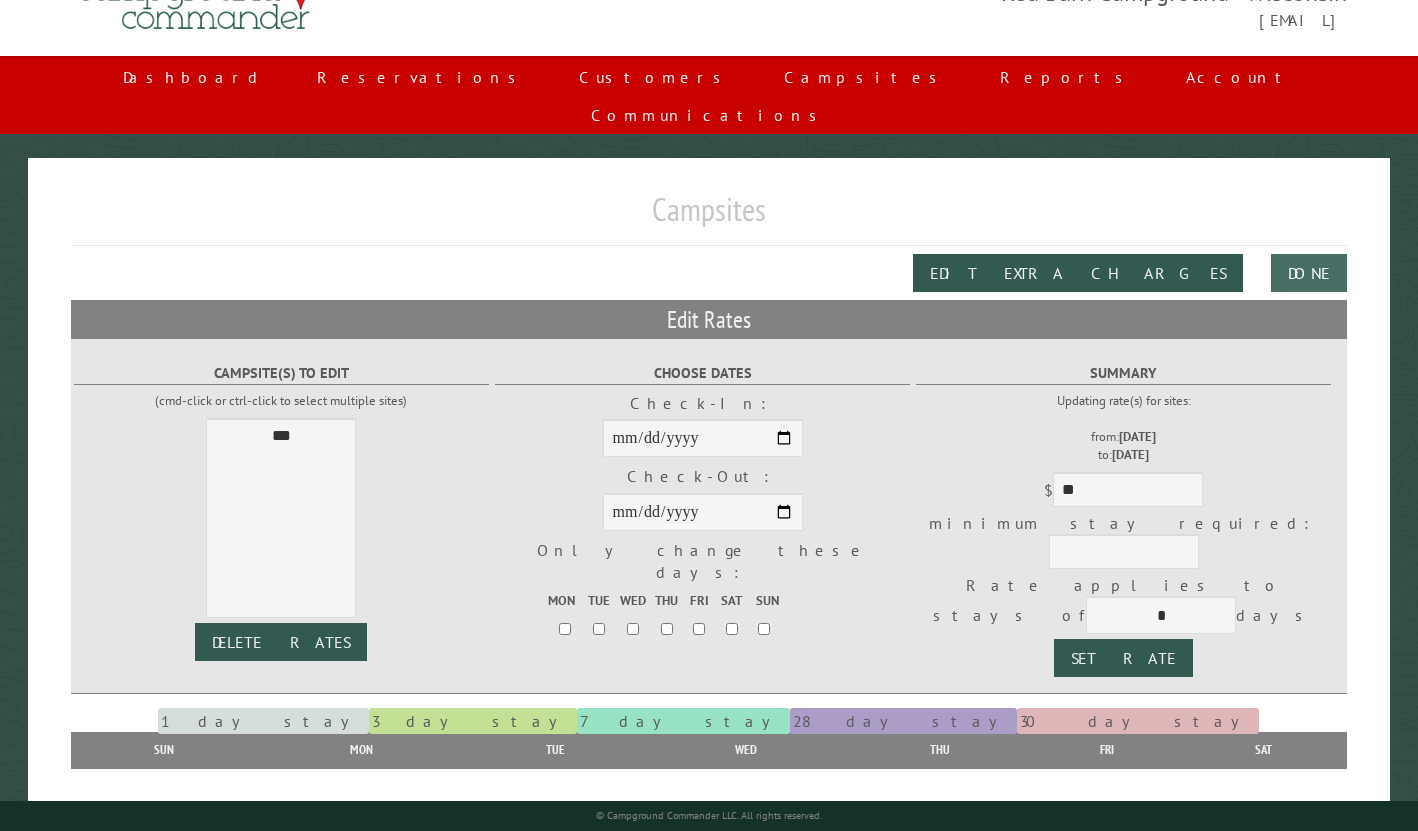 click on "Done" at bounding box center (1309, 273) 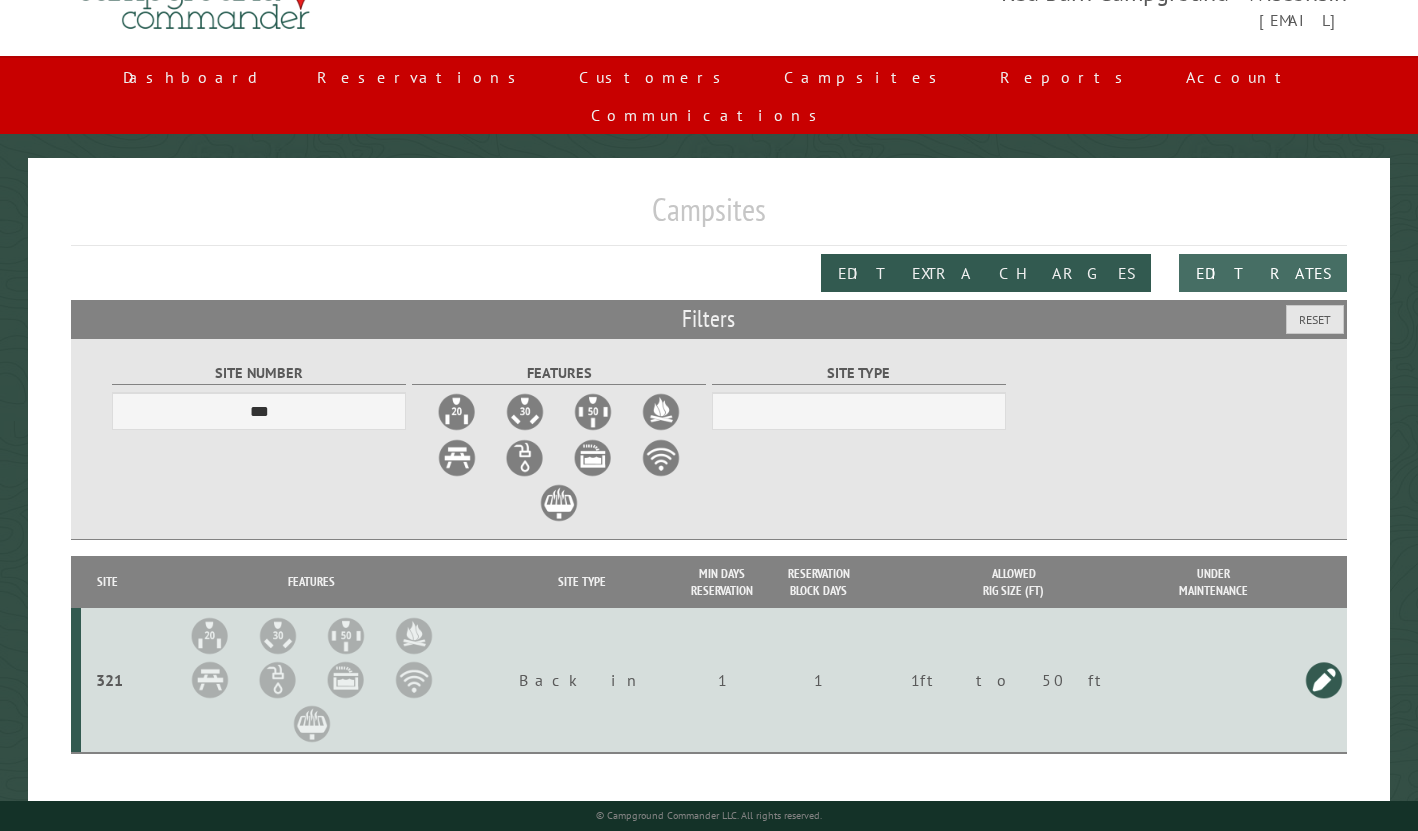 click on "Edit Rates" at bounding box center [1263, 273] 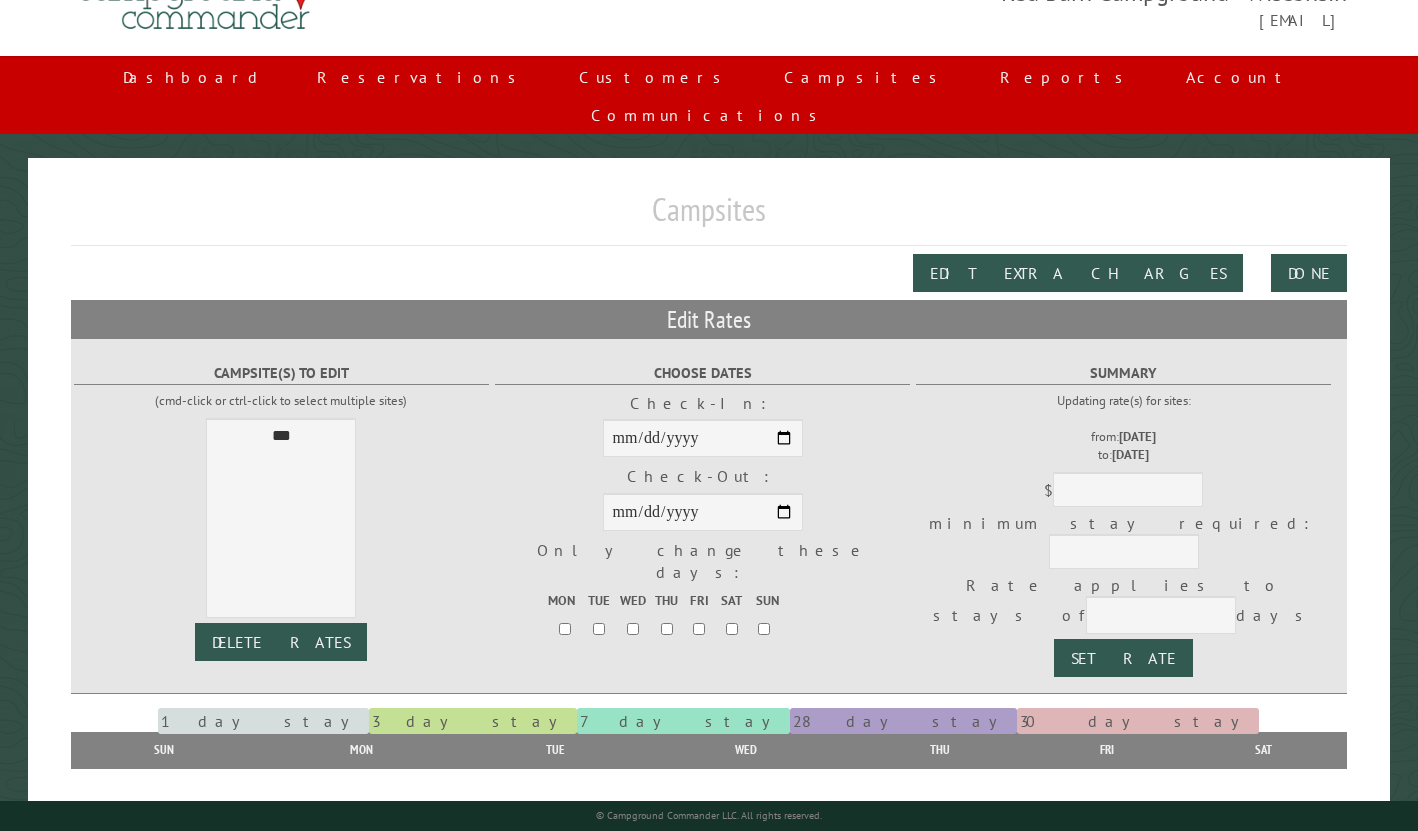 click on "Summary
Updating rate(s) for sites:
from:   7/7/2025
to:   7/8/2025
$
minimum stay required:
Rate applies to stays of
* * * ** **
days
Set Rate" at bounding box center (281, 489) 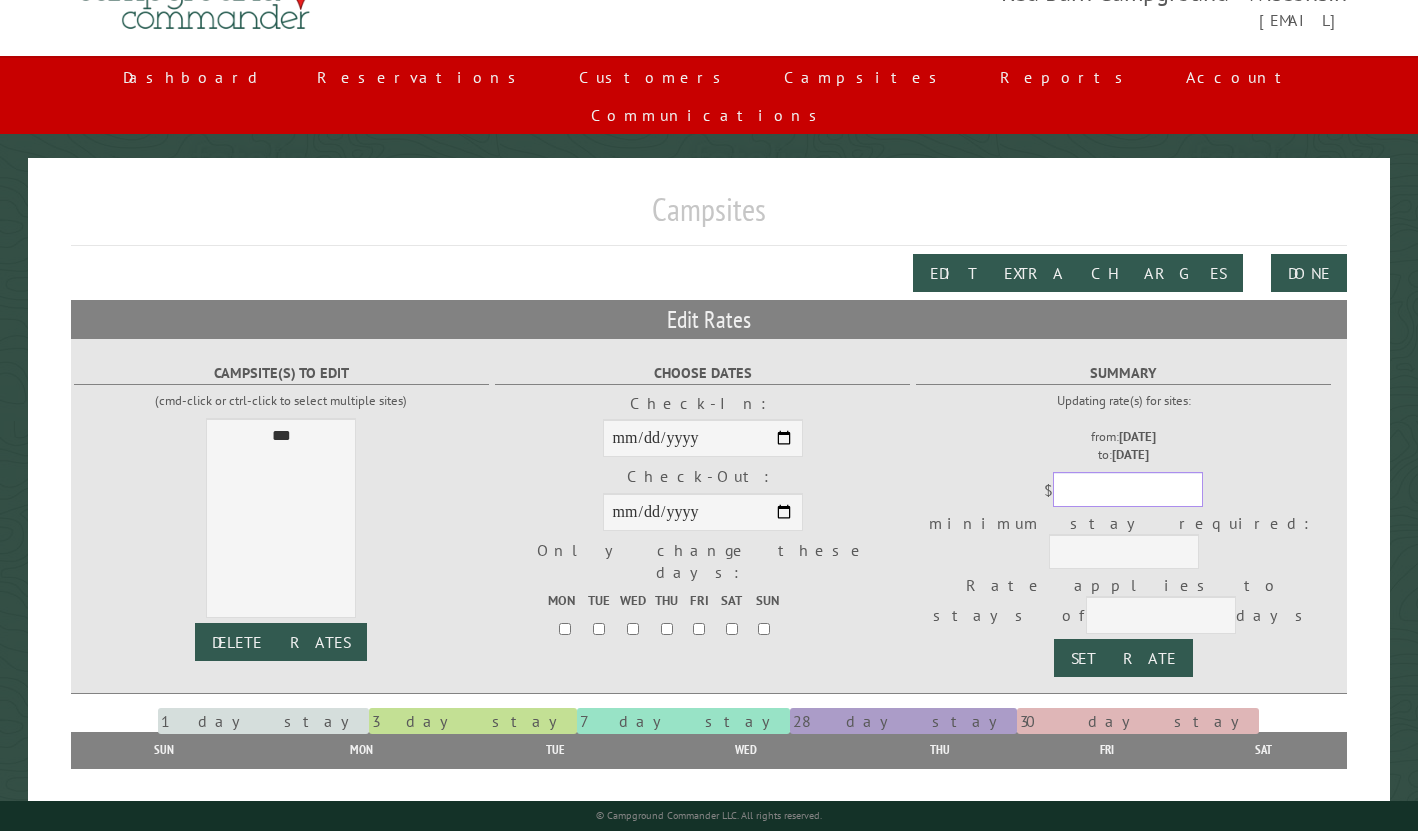 click at bounding box center (1128, 489) 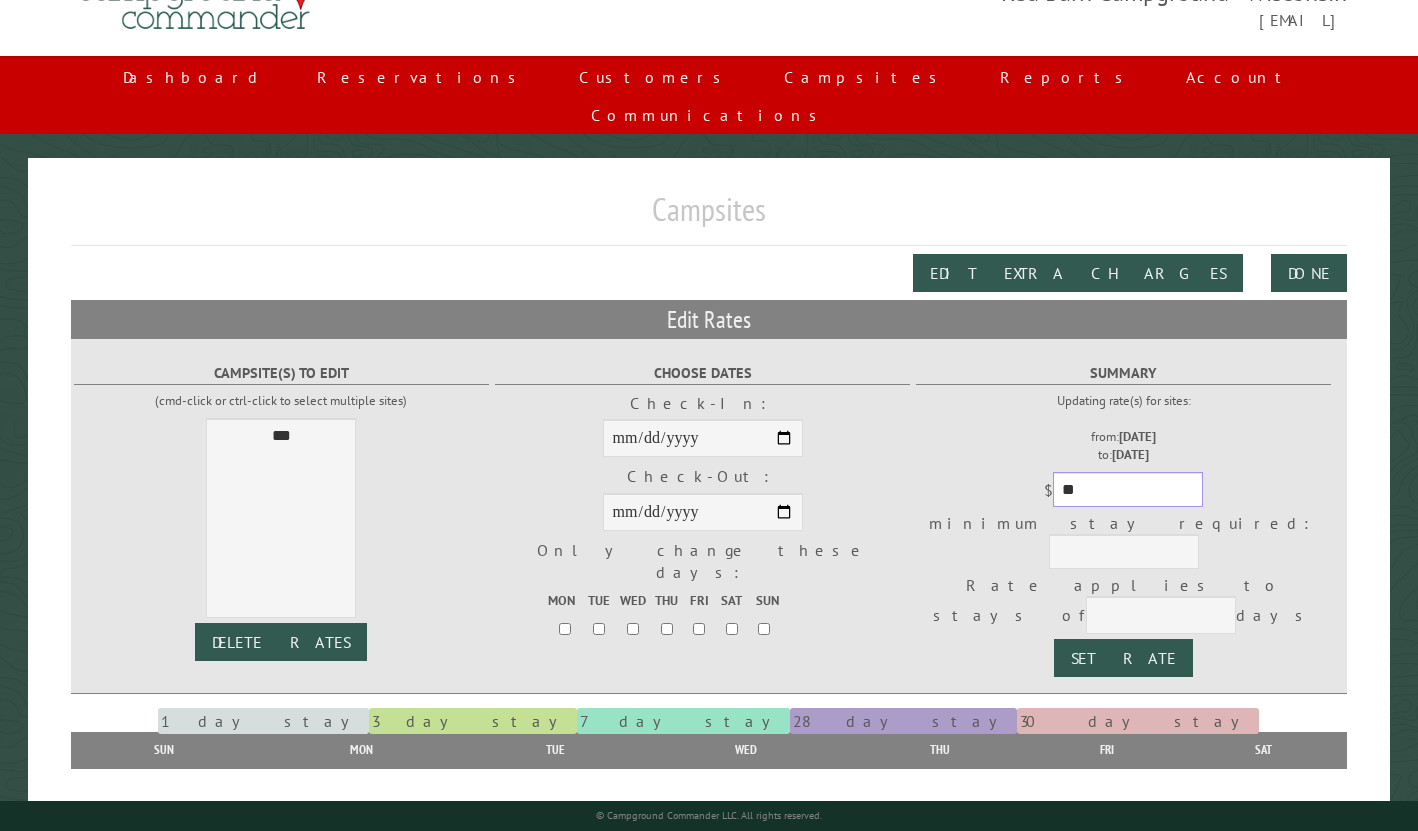 type on "**" 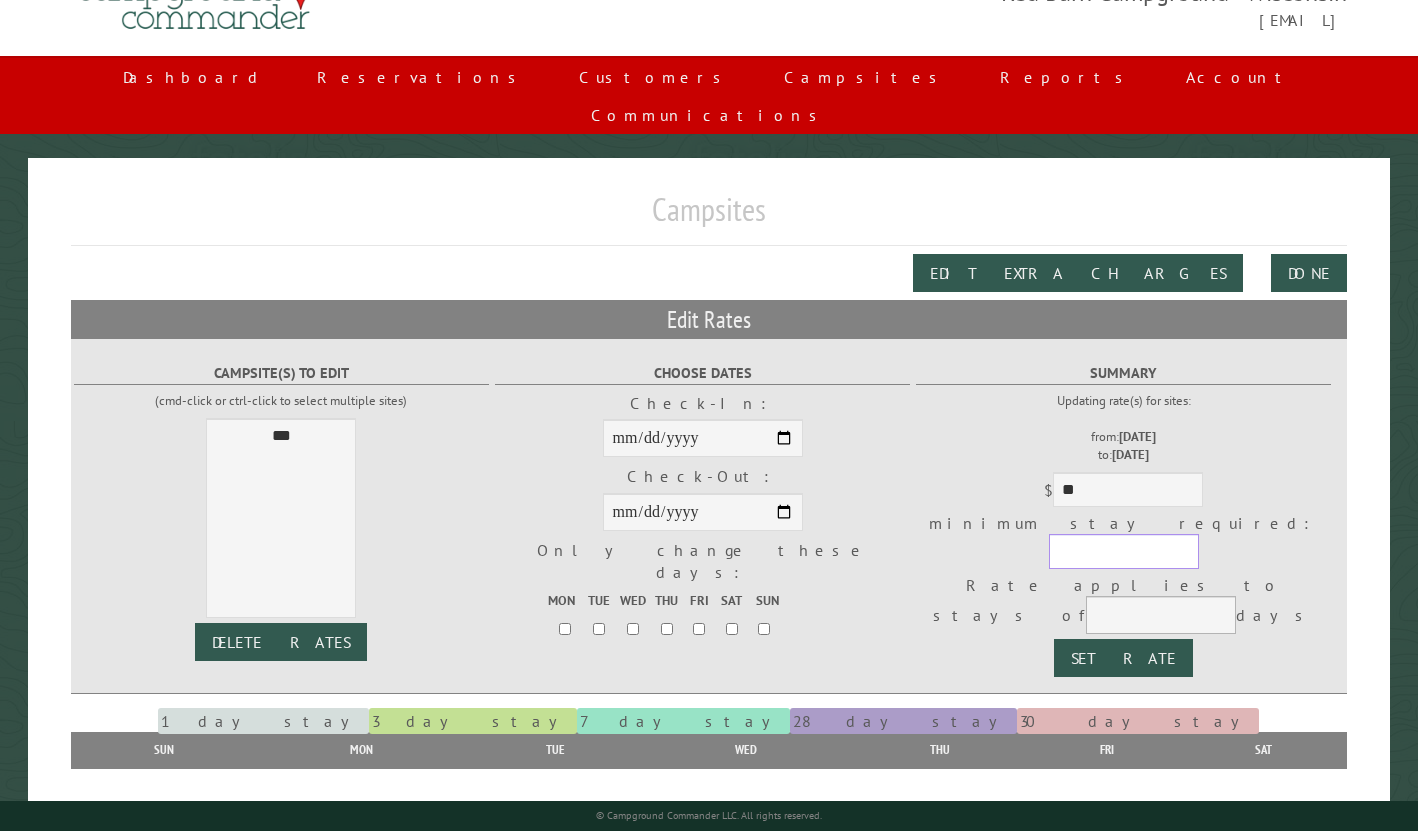 type on "*" 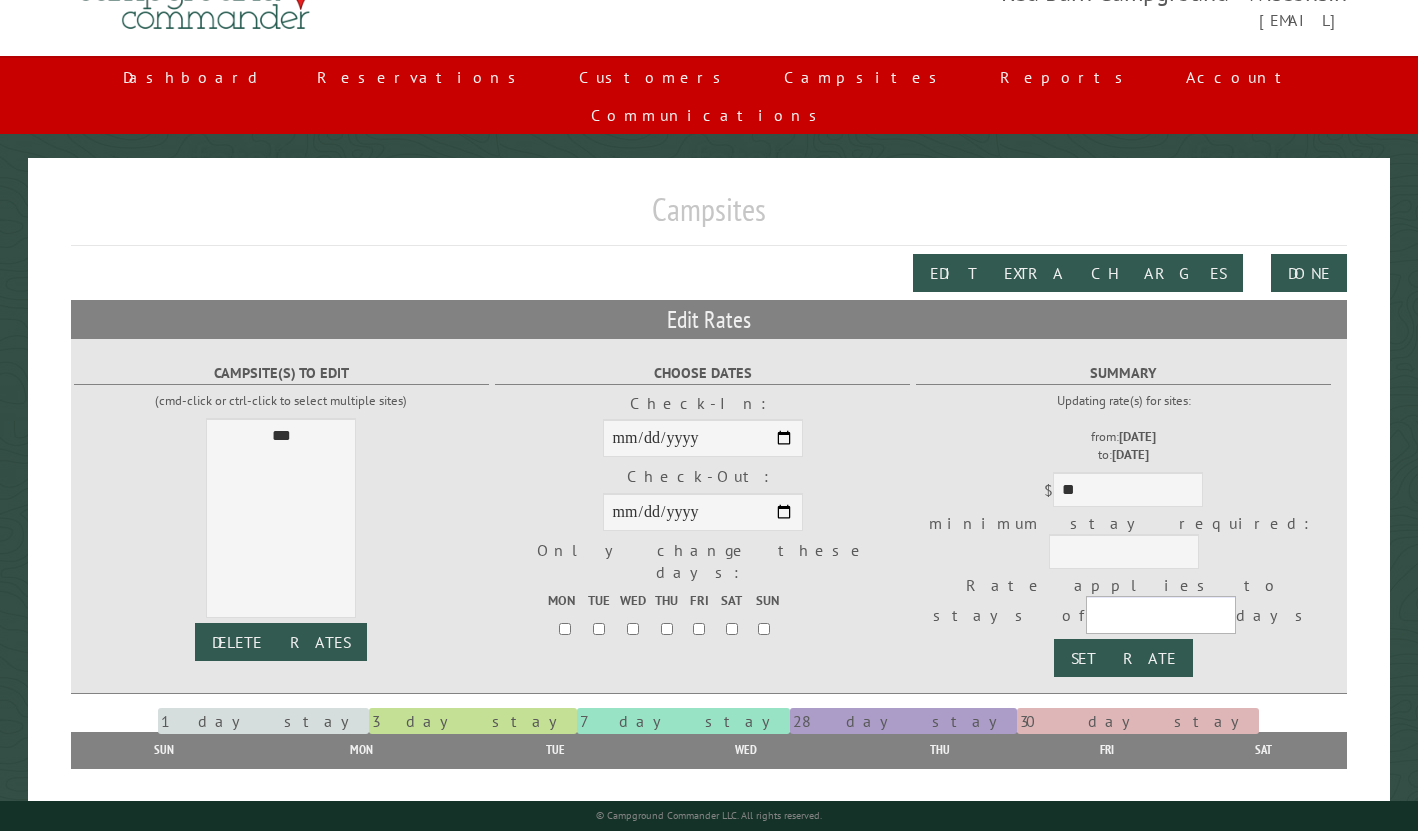 select on "*" 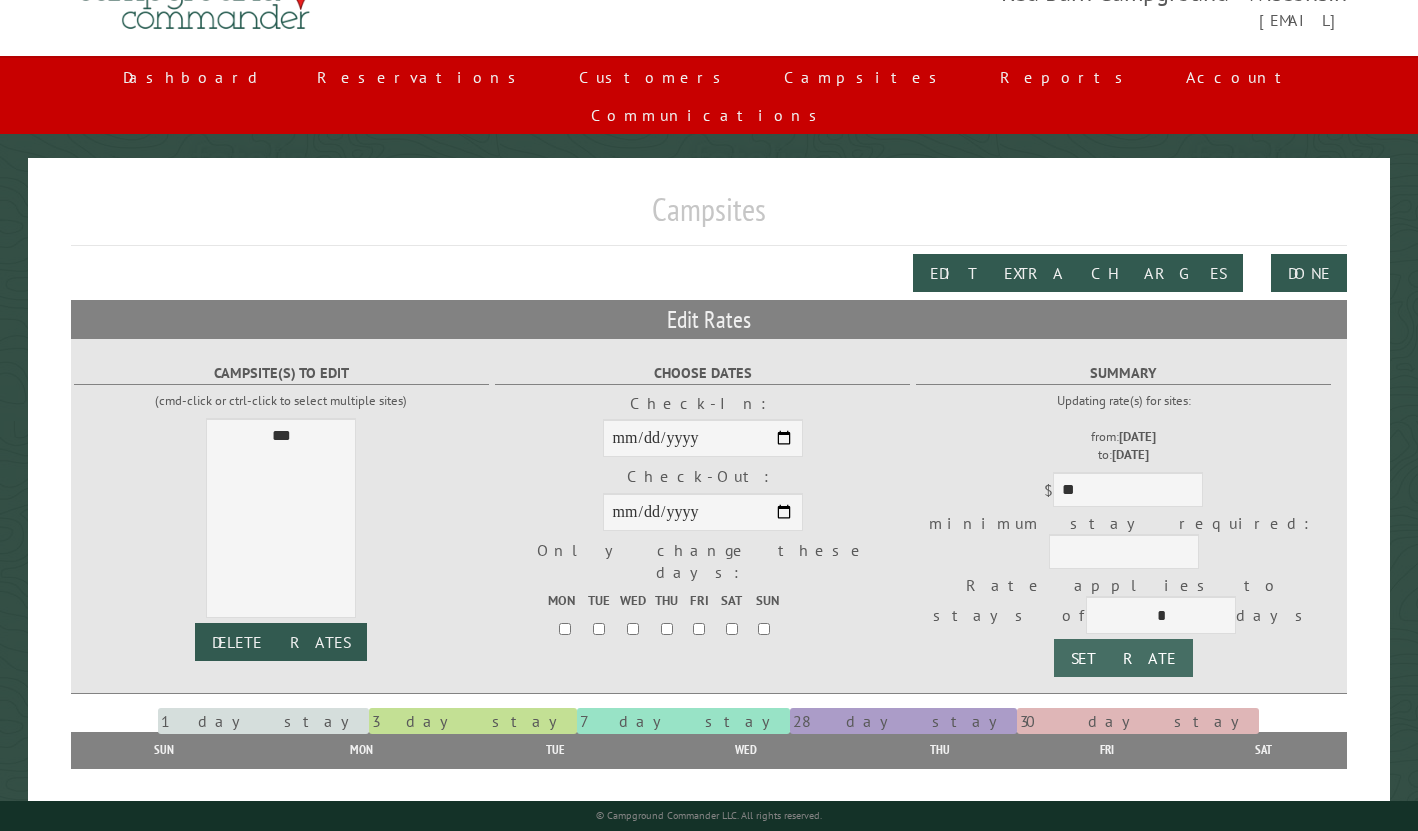click on "Set Rate" at bounding box center [1123, 658] 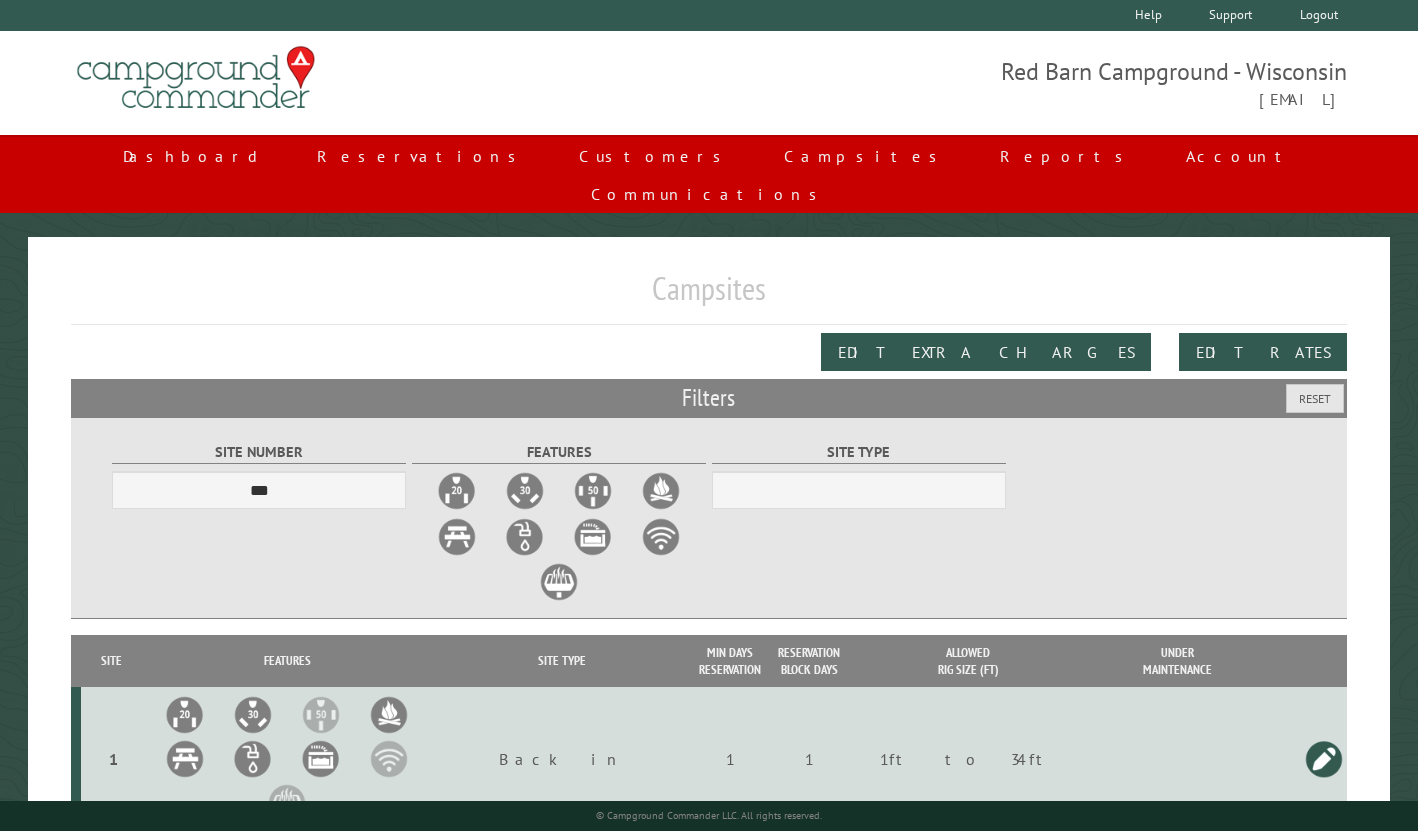 scroll, scrollTop: 79, scrollLeft: 0, axis: vertical 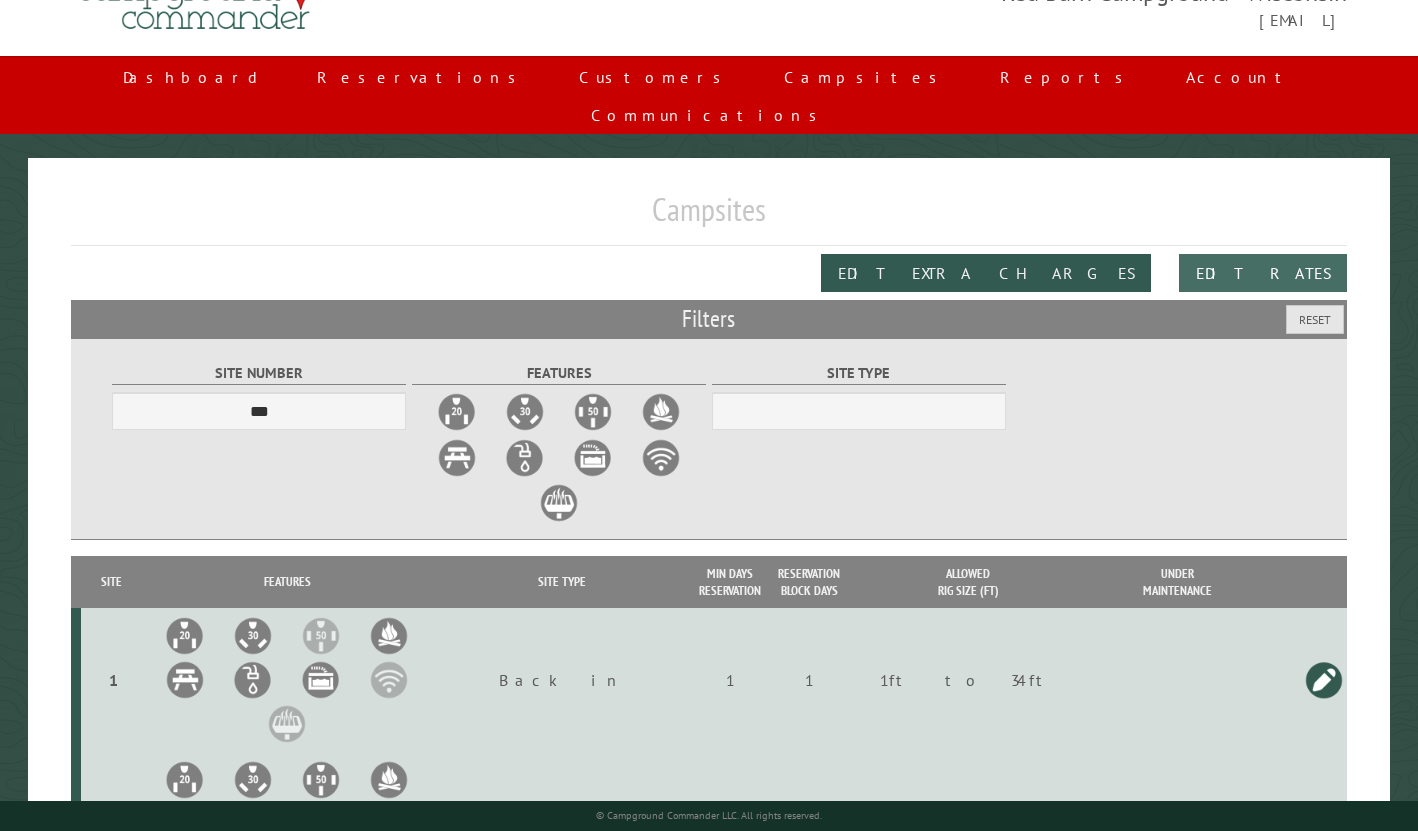 click on "Edit Rates" at bounding box center [1263, 273] 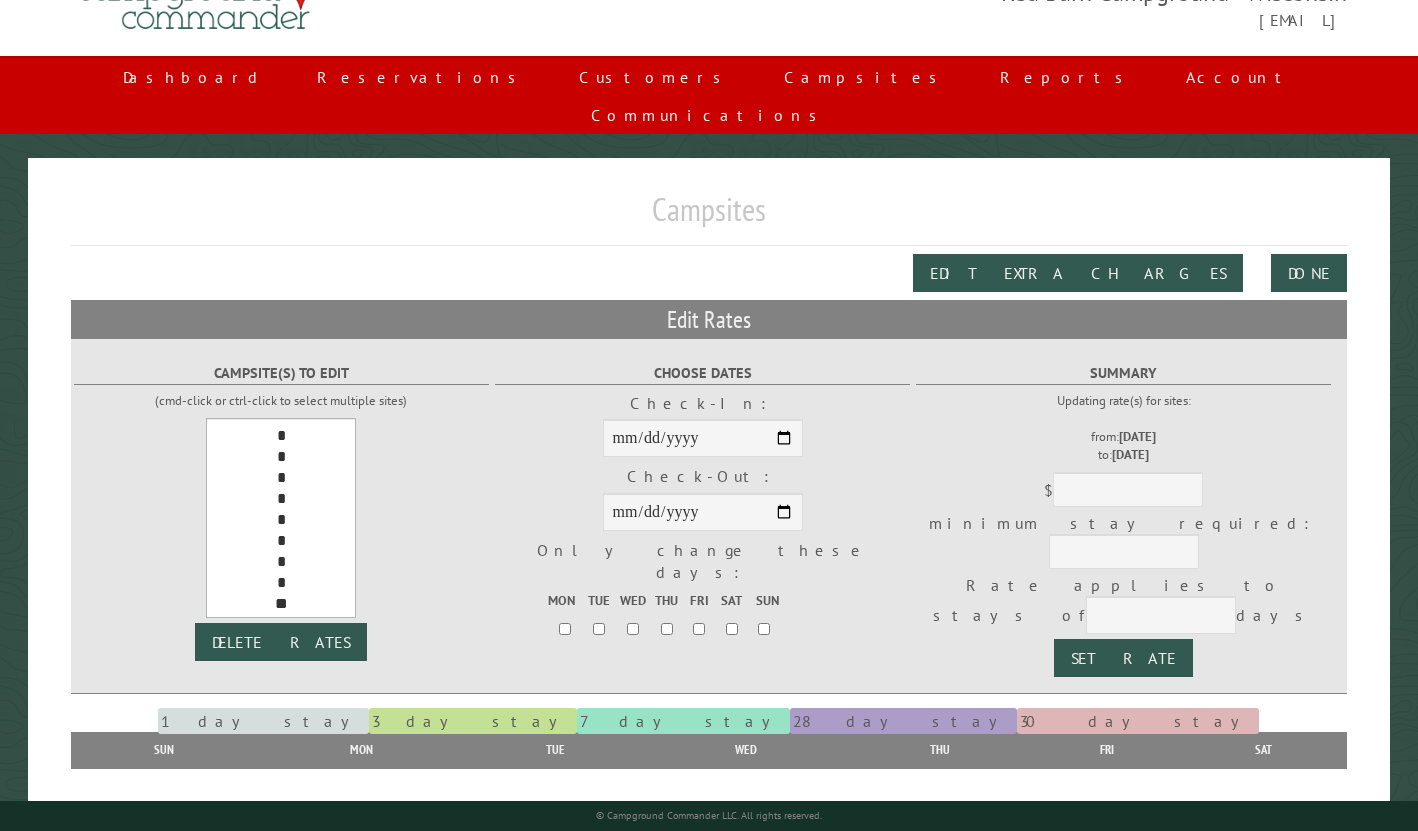 click on "*" at bounding box center [281, 479] 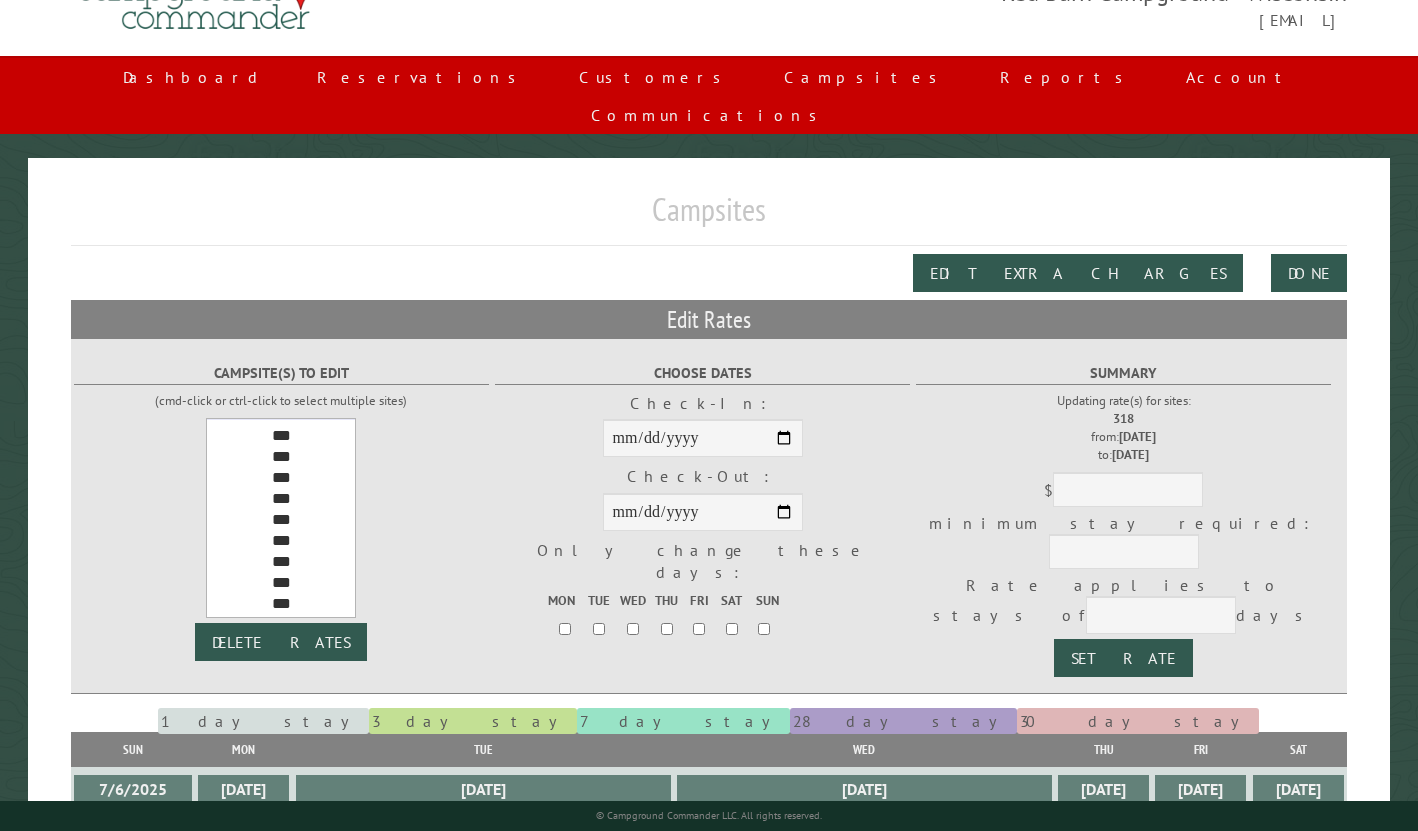 scroll, scrollTop: 798, scrollLeft: 0, axis: vertical 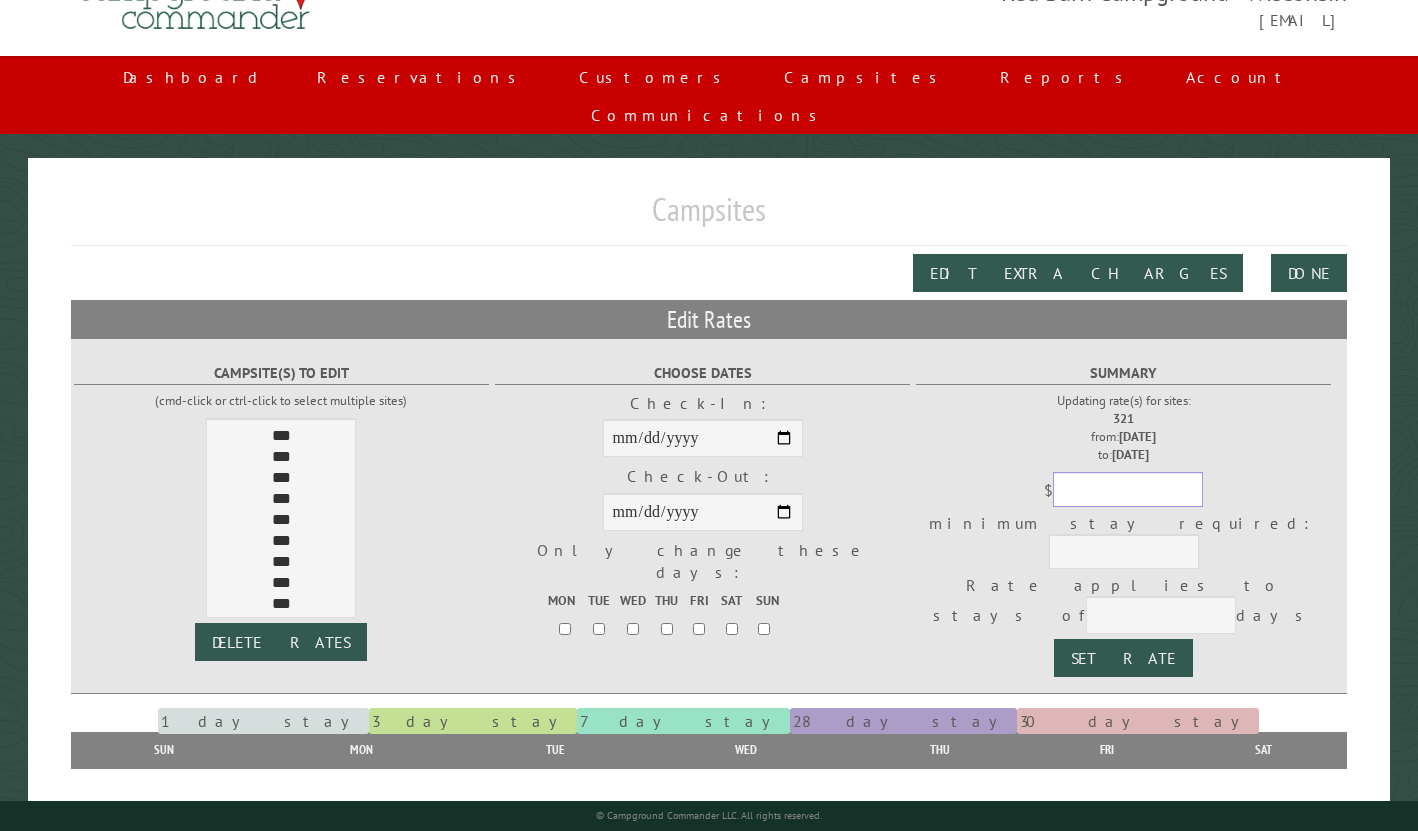 click at bounding box center (1128, 489) 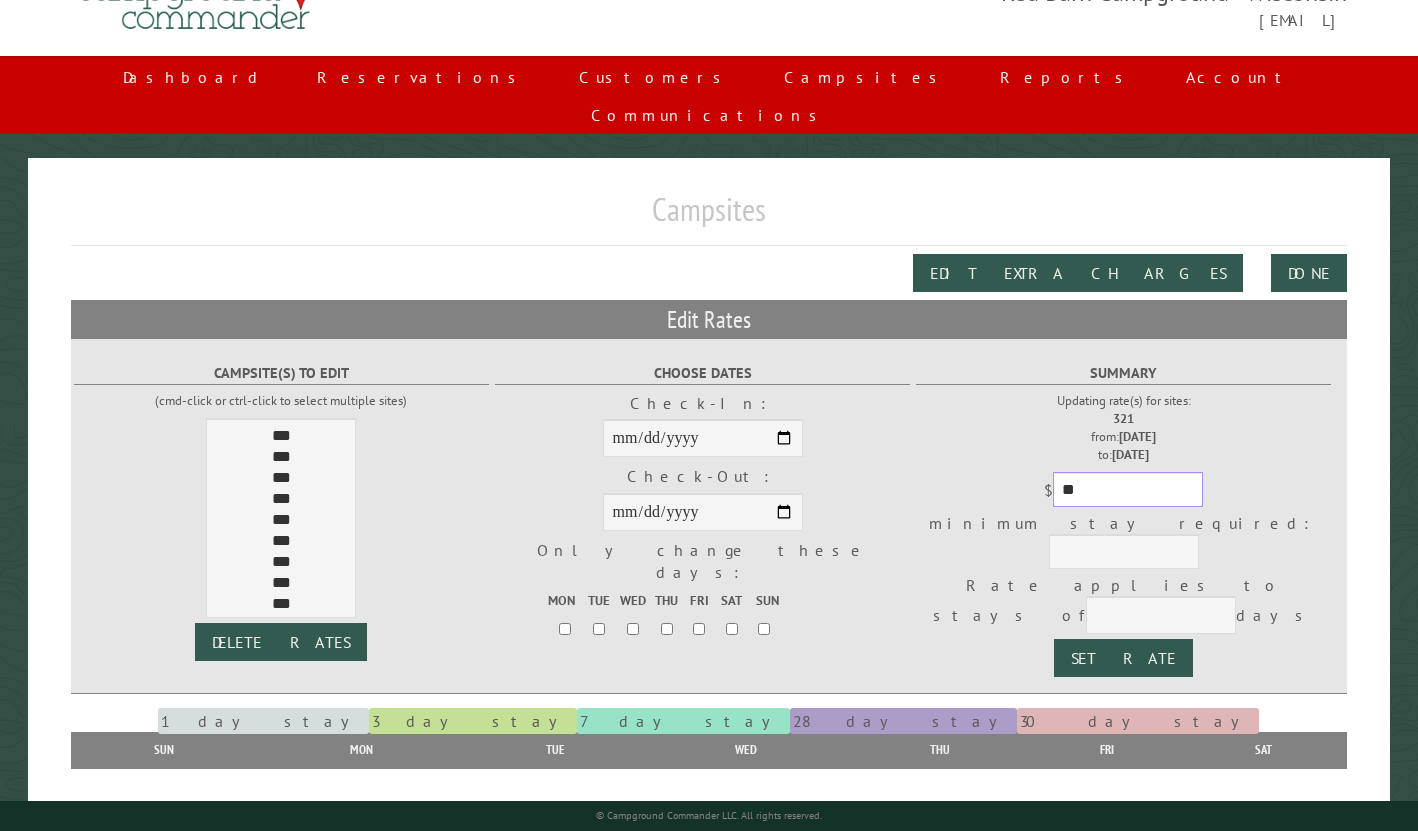 type on "**" 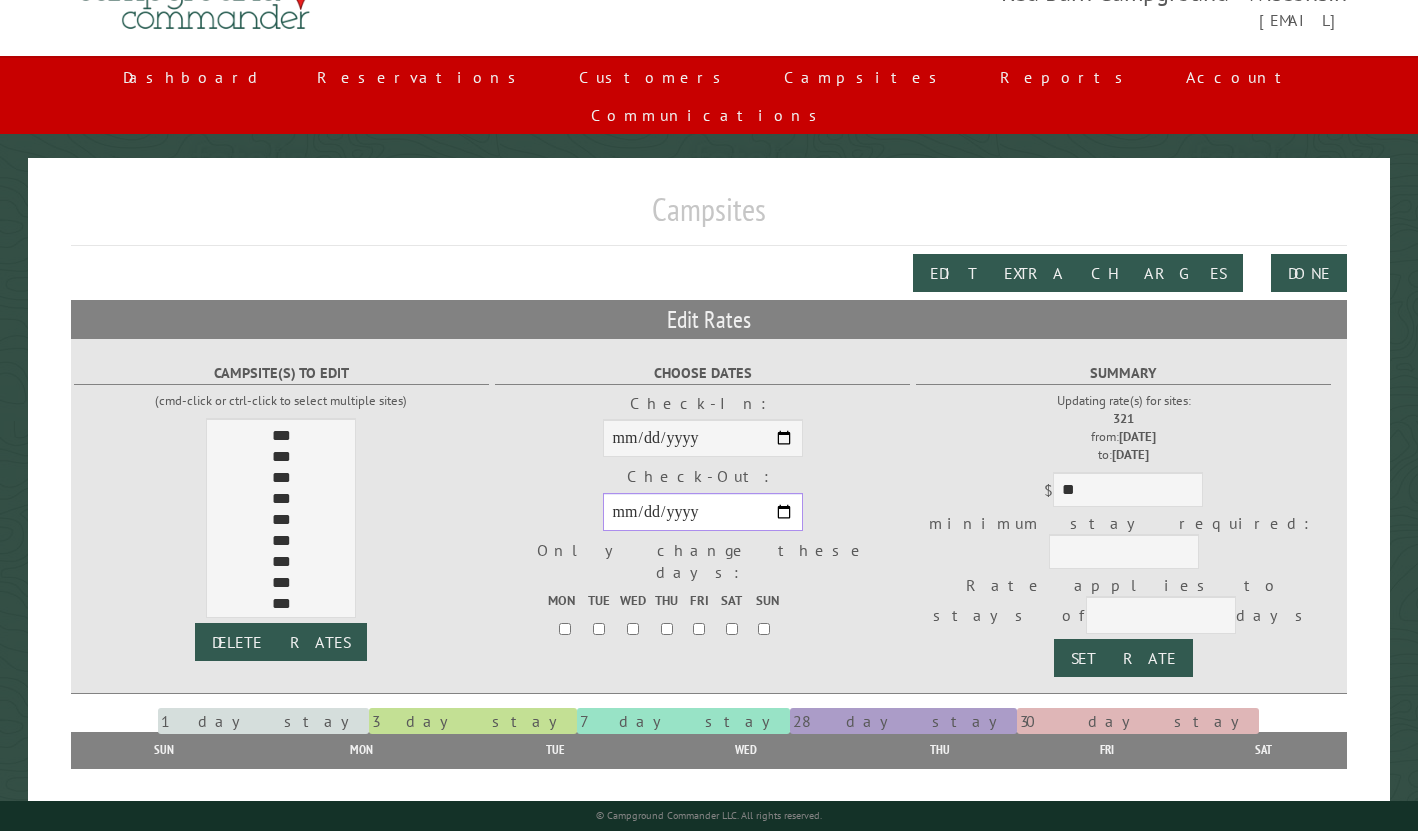 click on "**********" at bounding box center [703, 512] 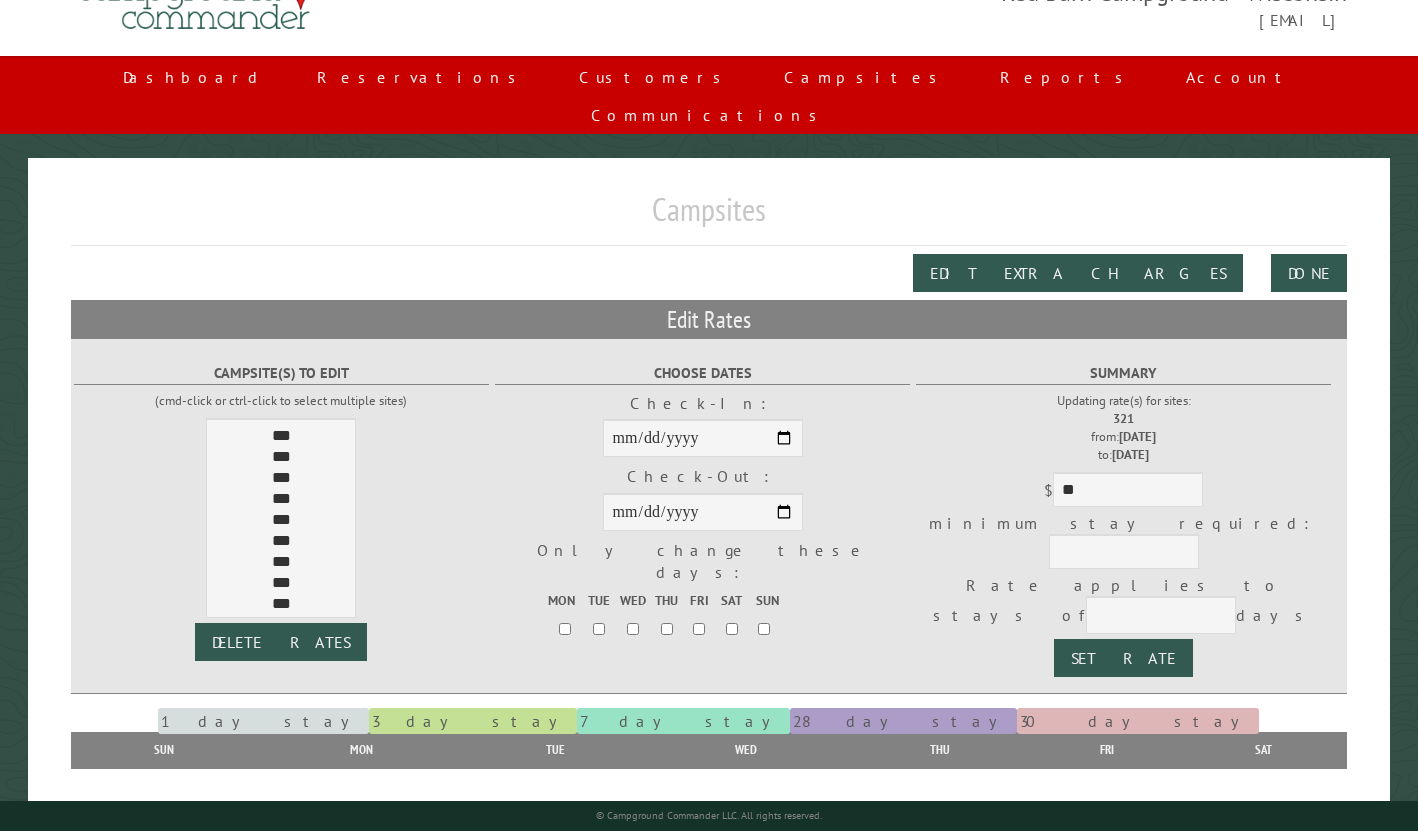 click on "Only change these days:
Mon
Tue
Wed
Thu
Fri
Sat
Sun" at bounding box center [702, 592] 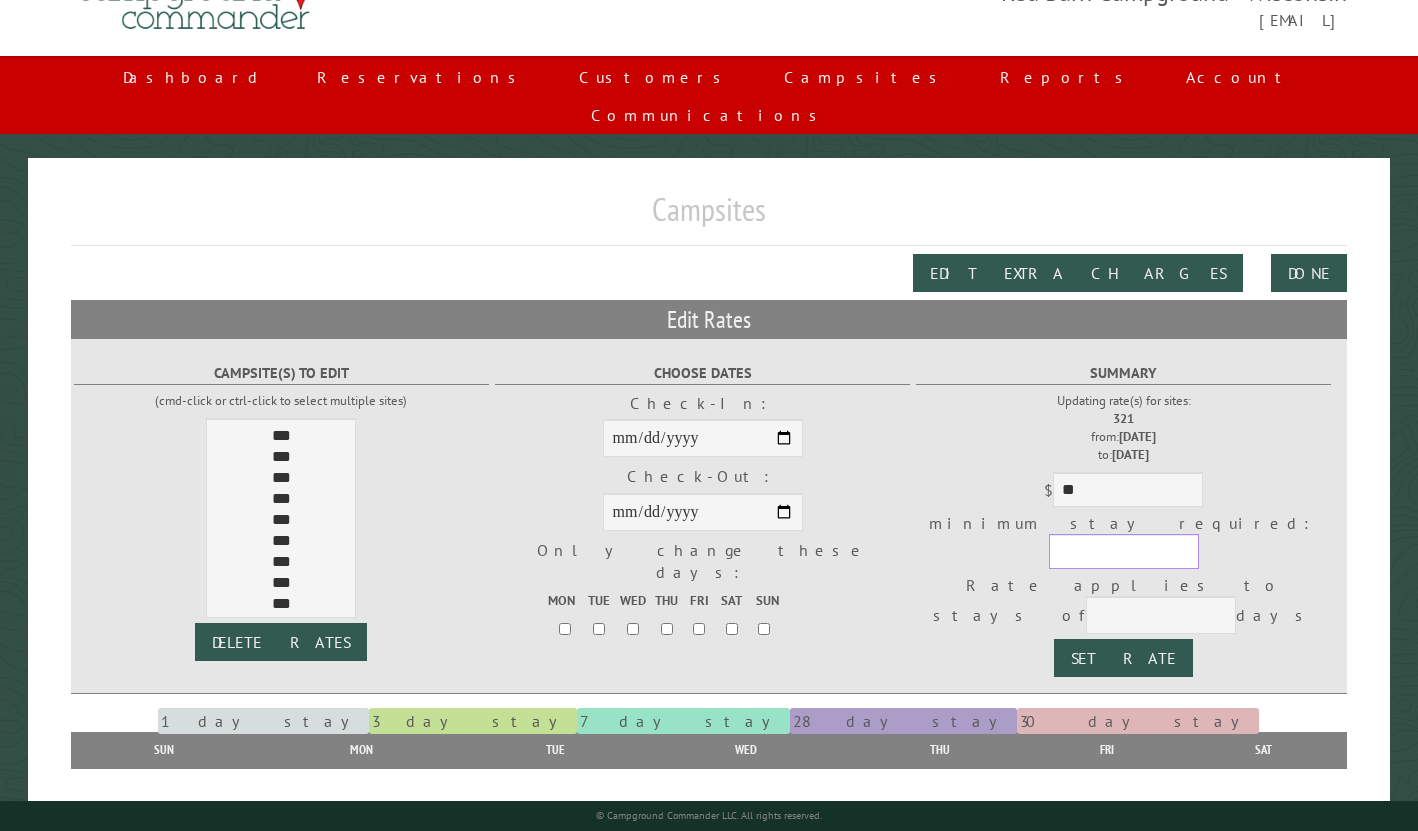click at bounding box center [1124, 551] 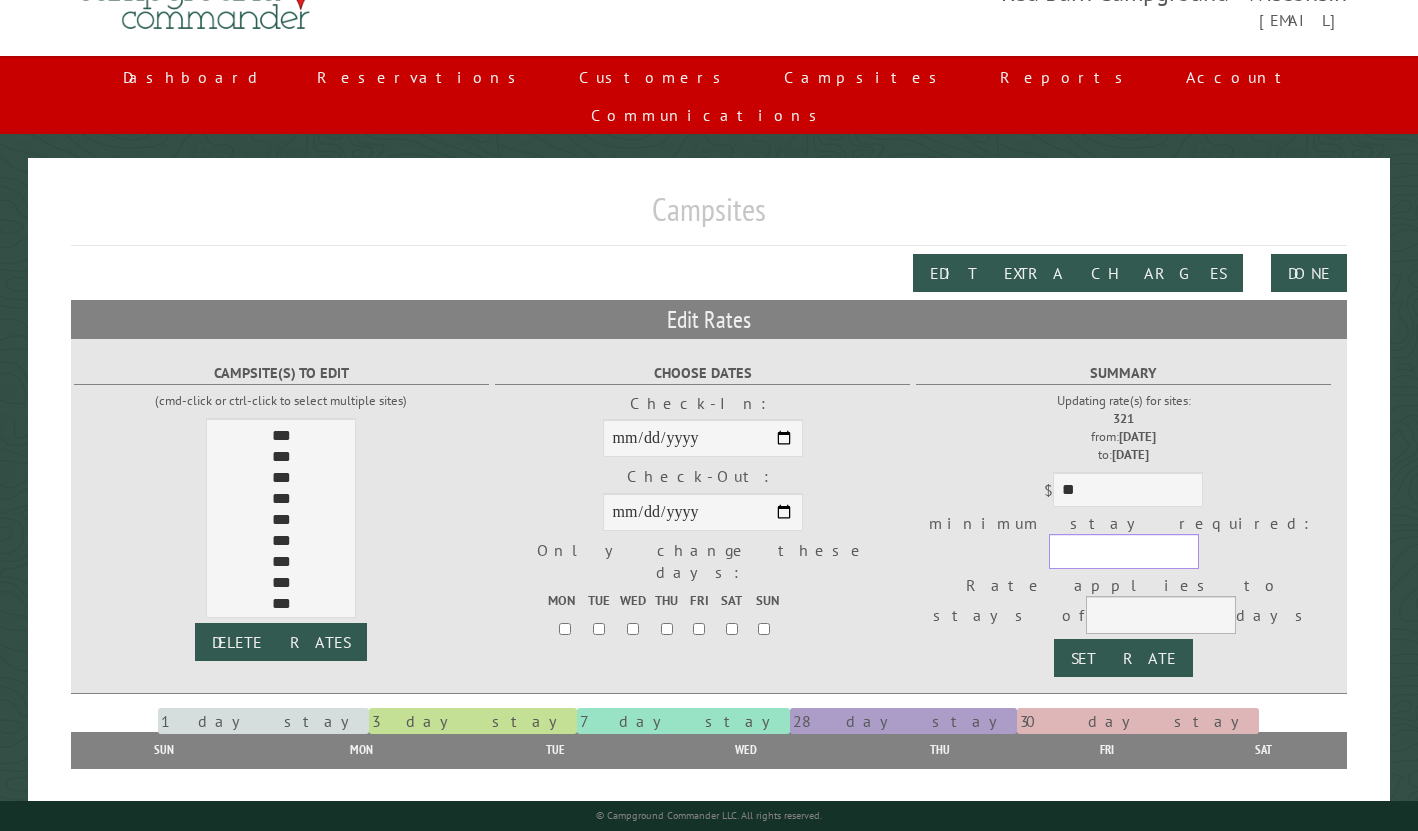 type on "*" 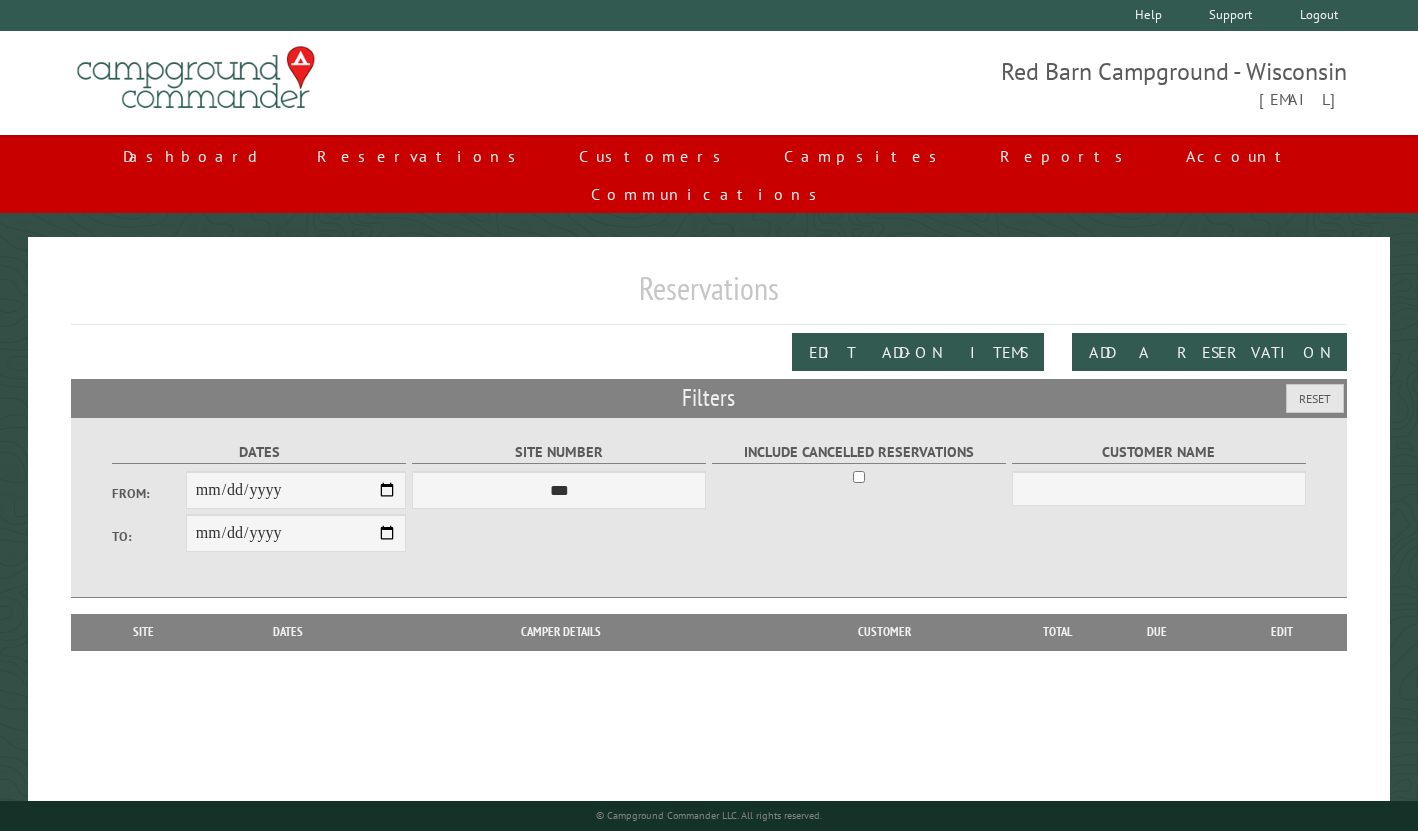 scroll, scrollTop: 22, scrollLeft: 0, axis: vertical 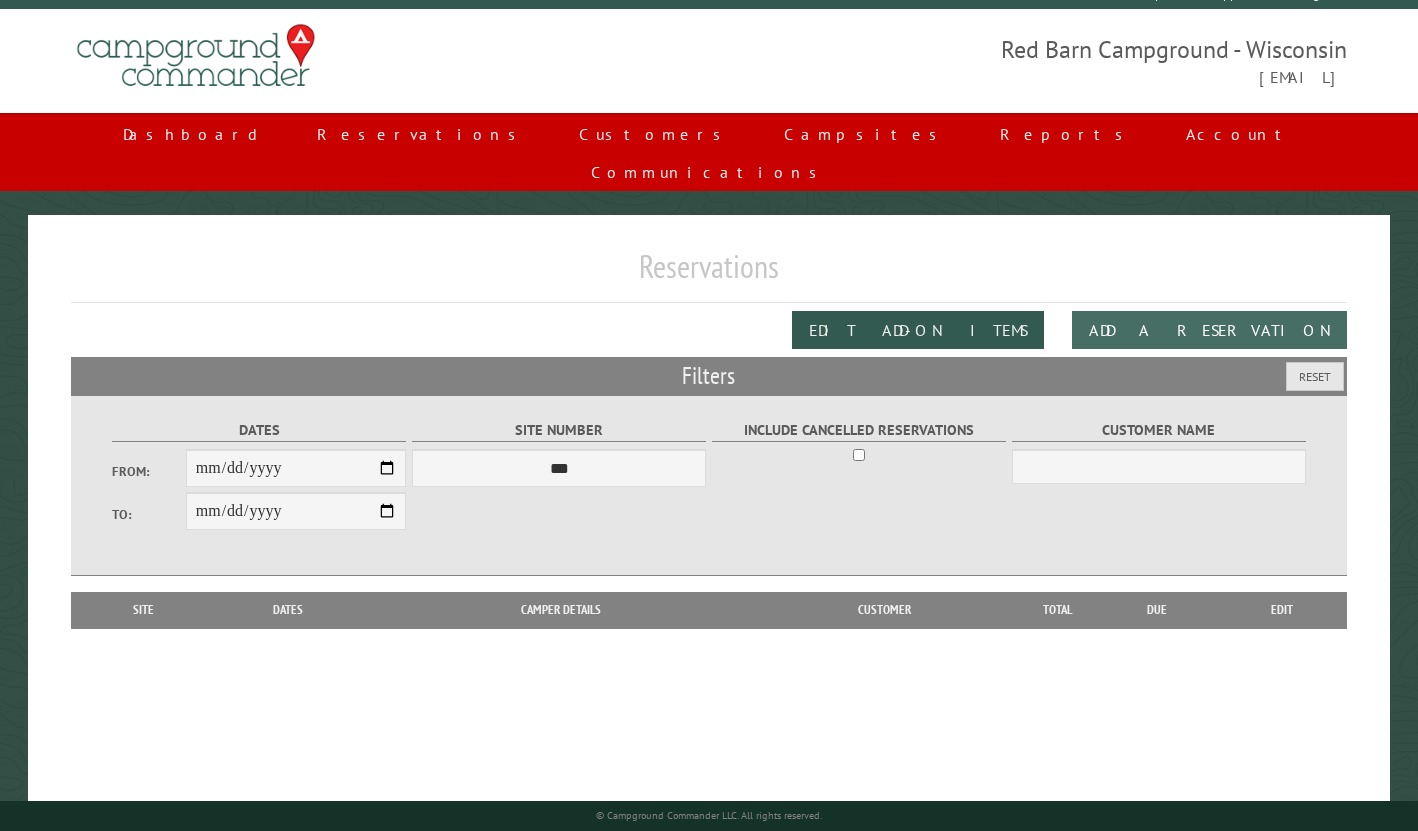 click on "Add a Reservation" at bounding box center (1209, 330) 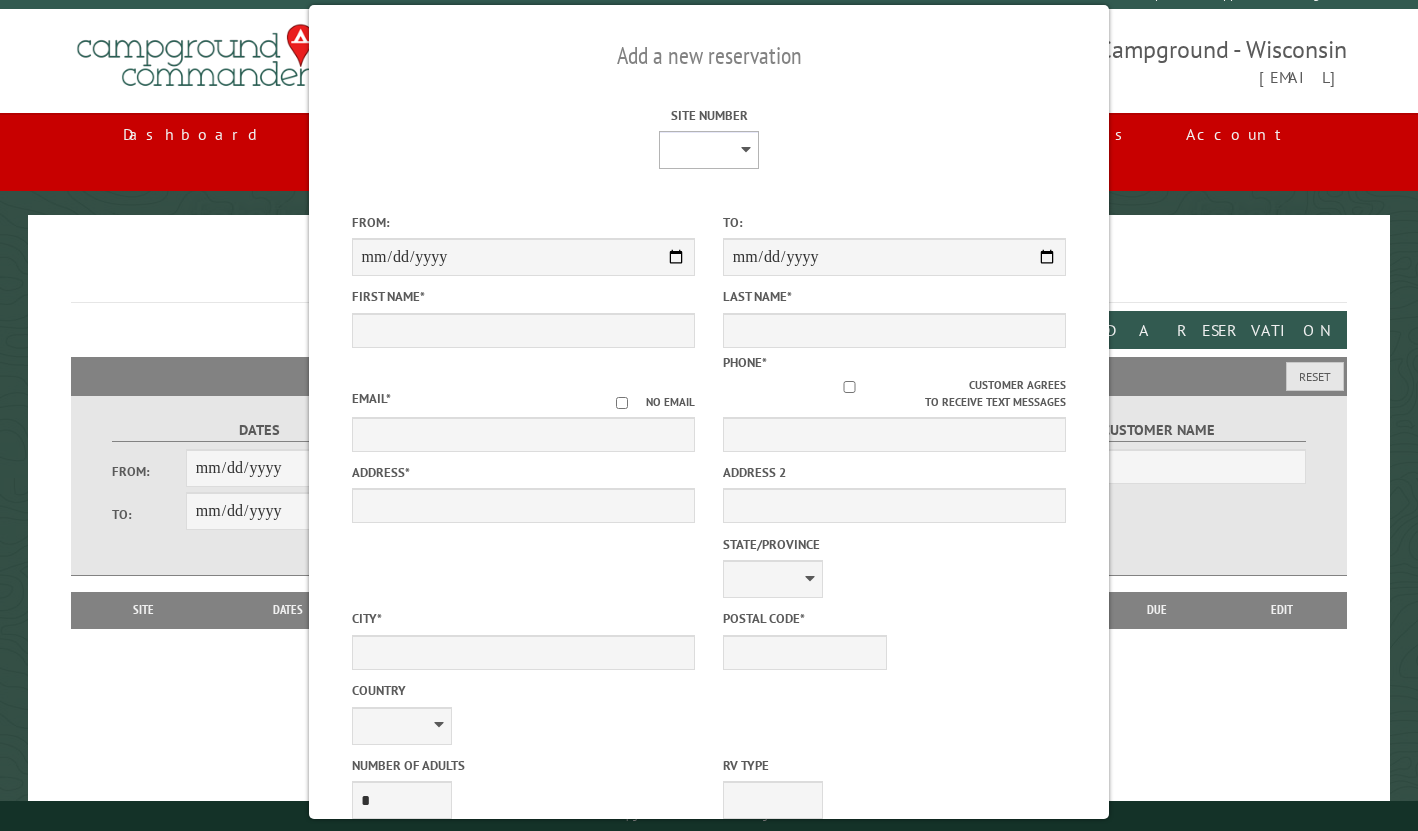 select on "***" 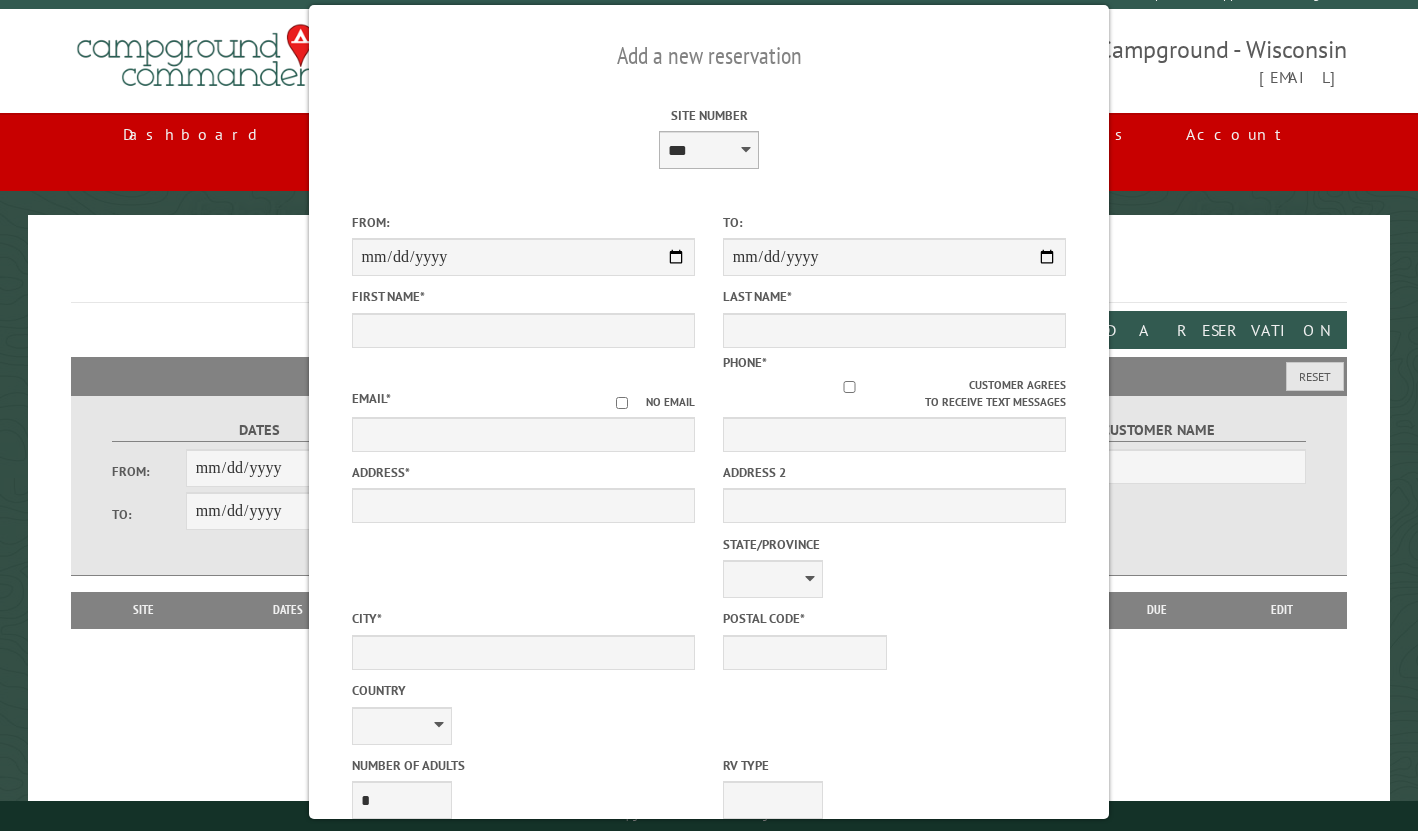 type on "**********" 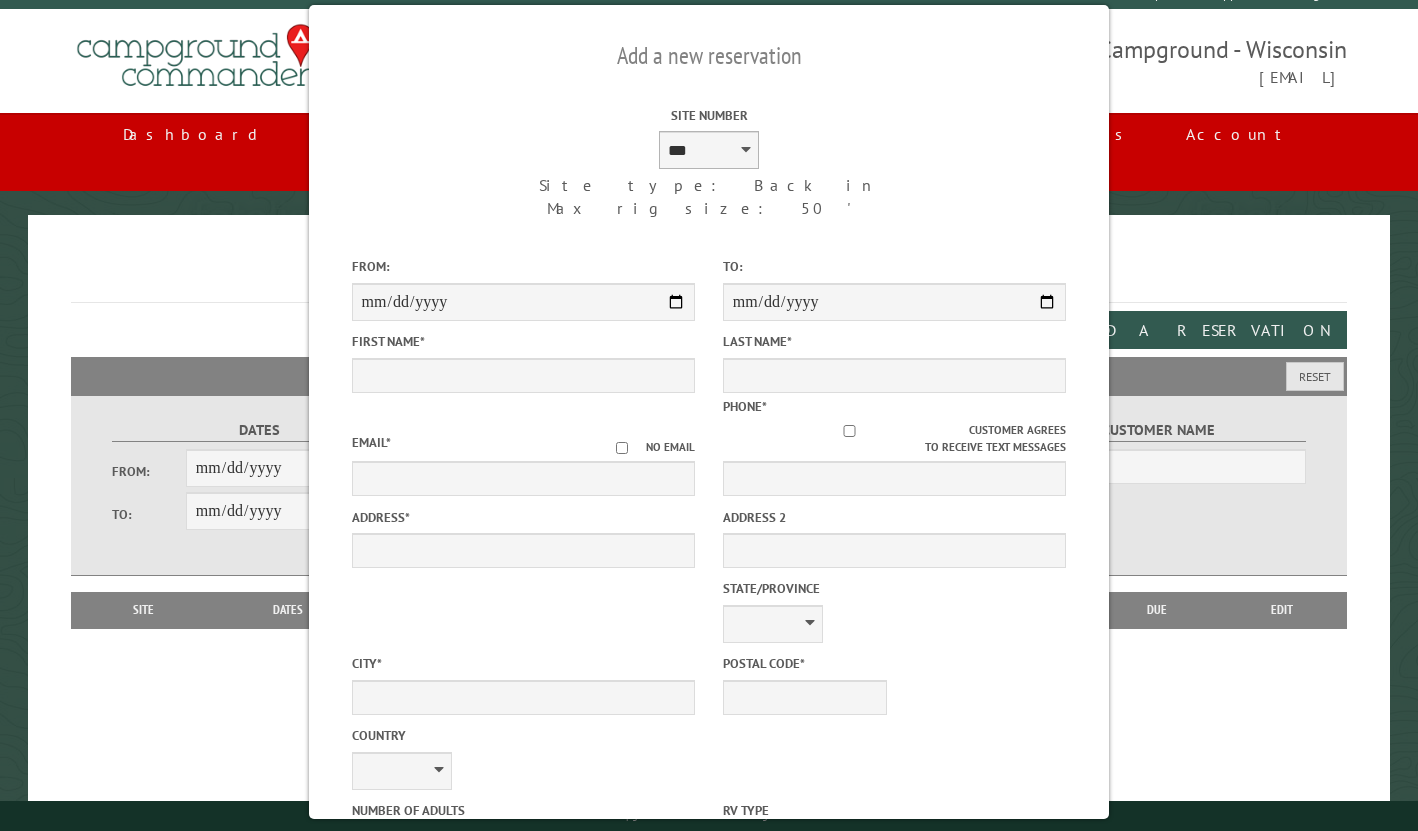 type on "**********" 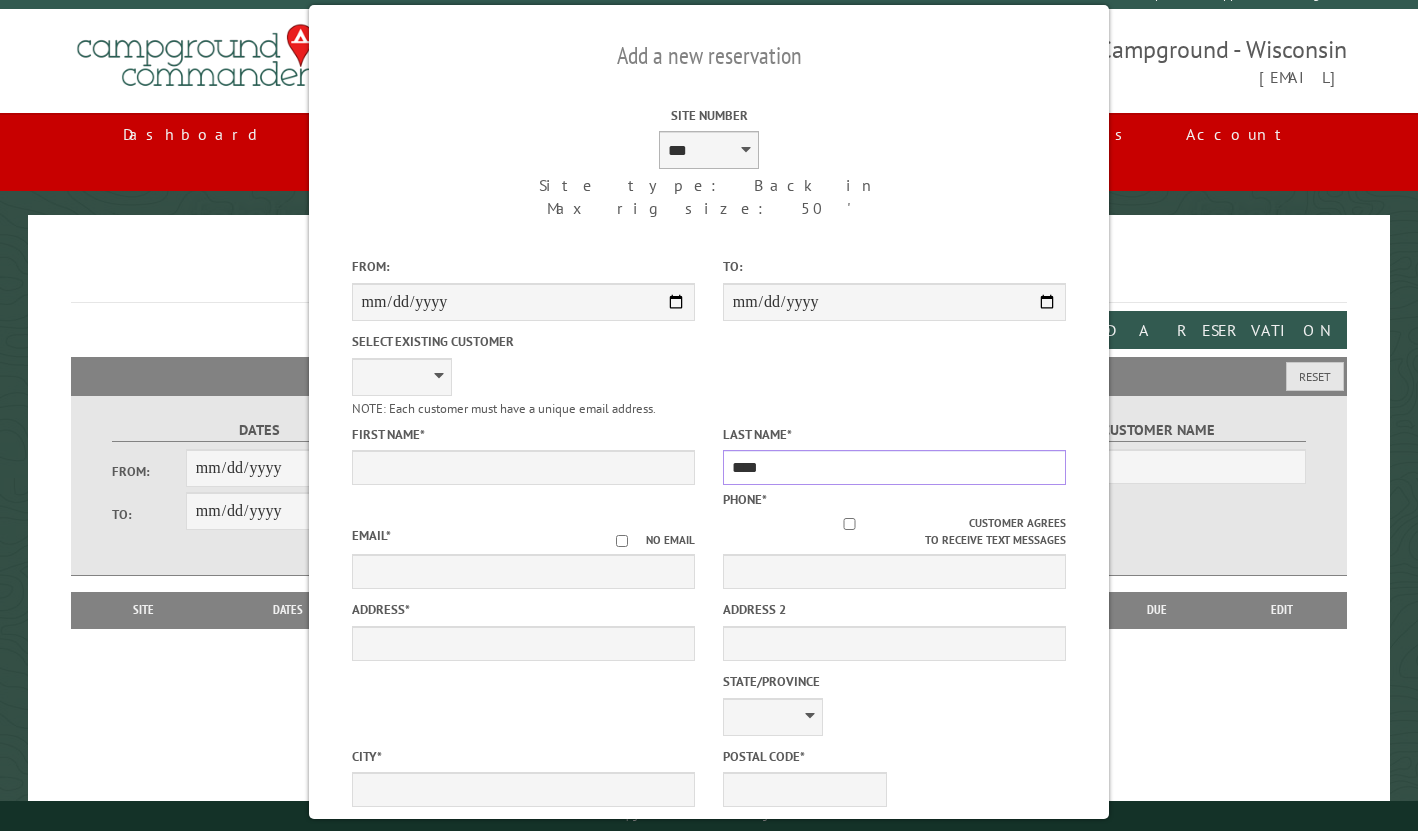 type on "****" 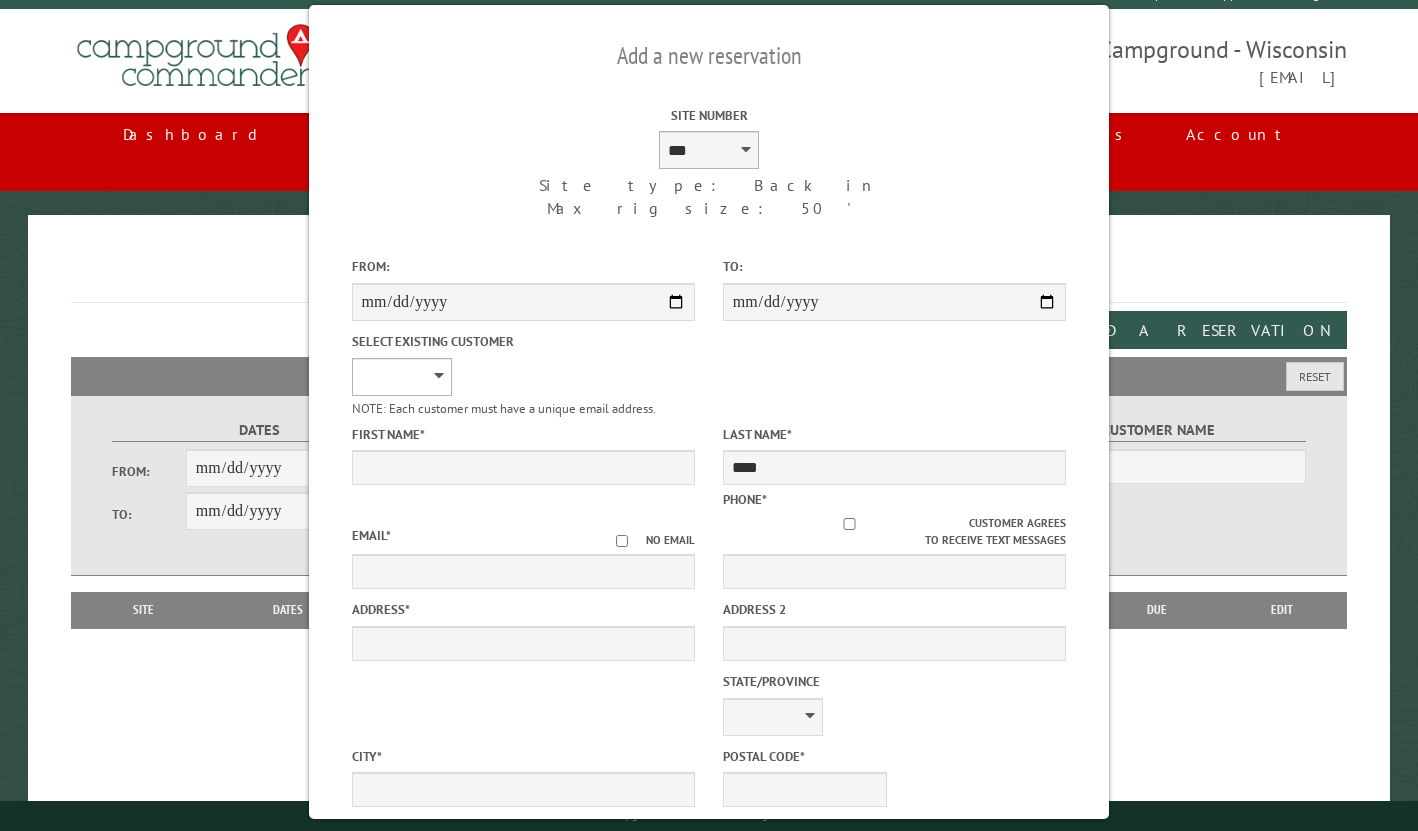 select on "******" 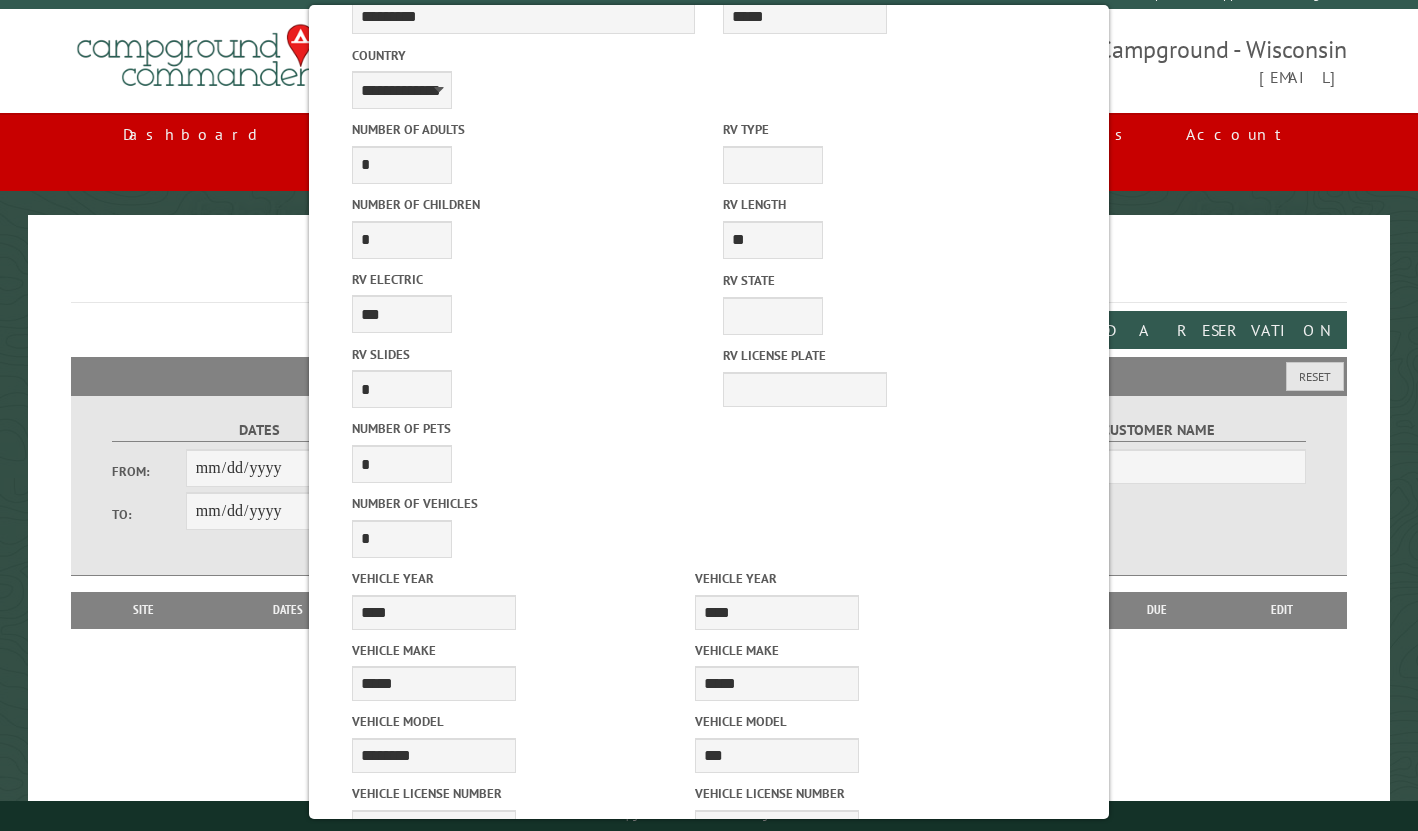 scroll, scrollTop: 728, scrollLeft: 0, axis: vertical 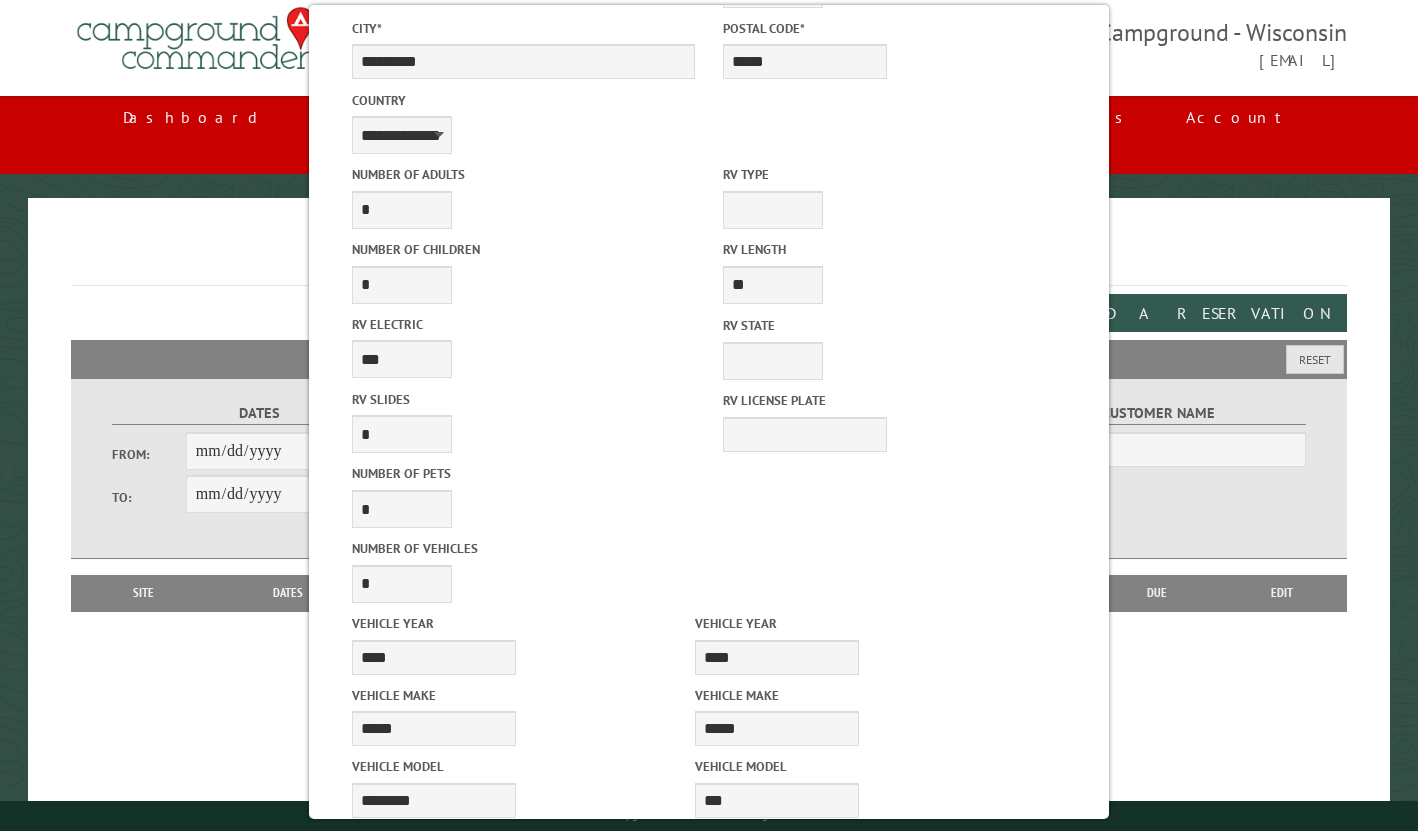 click on "Reserve Now" at bounding box center (618, 1282) 